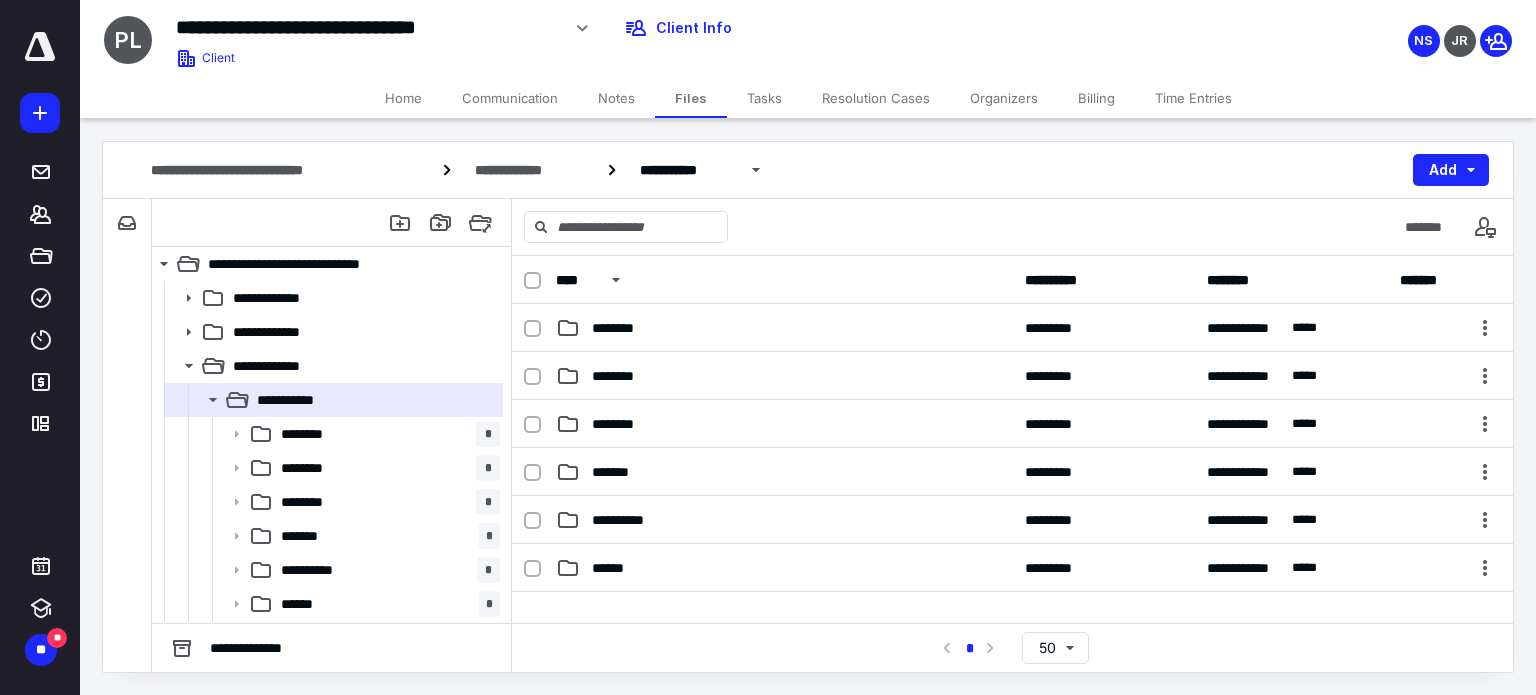 scroll, scrollTop: 0, scrollLeft: 0, axis: both 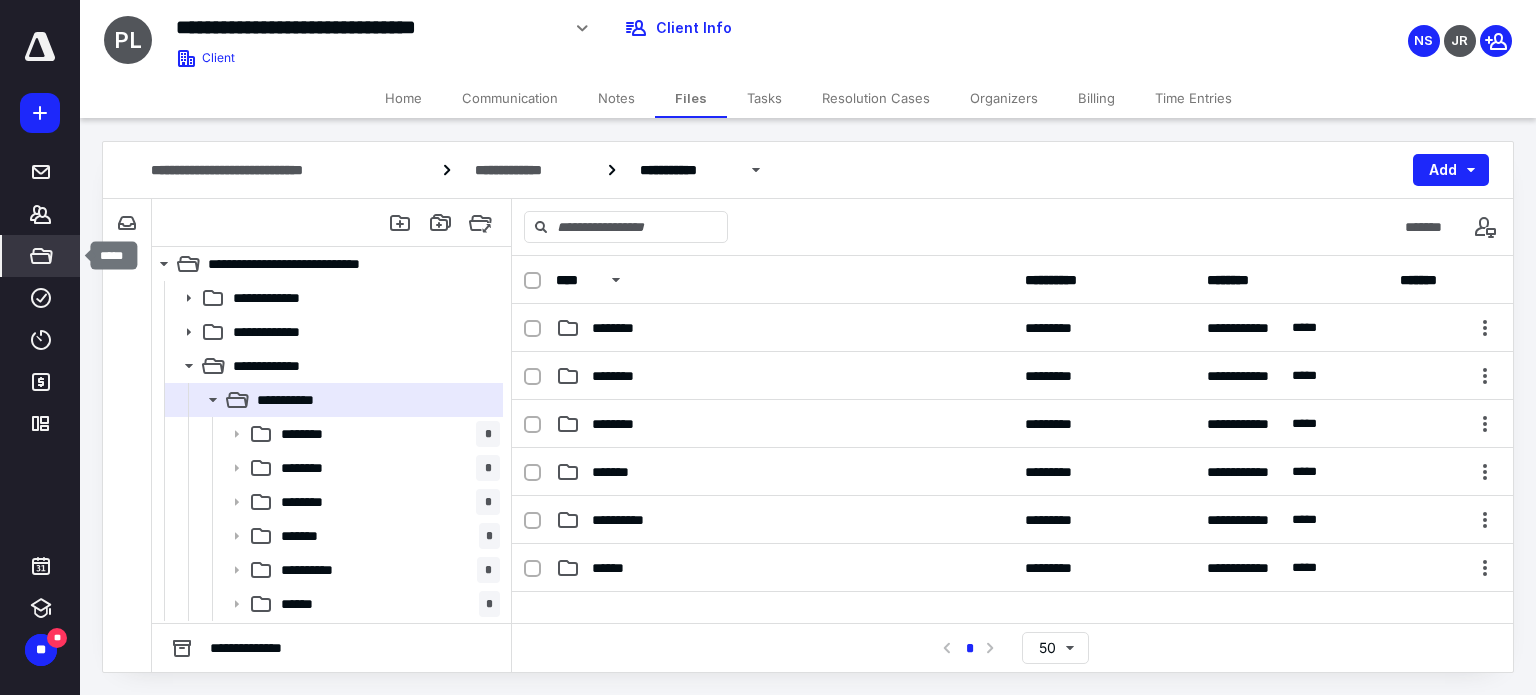 click 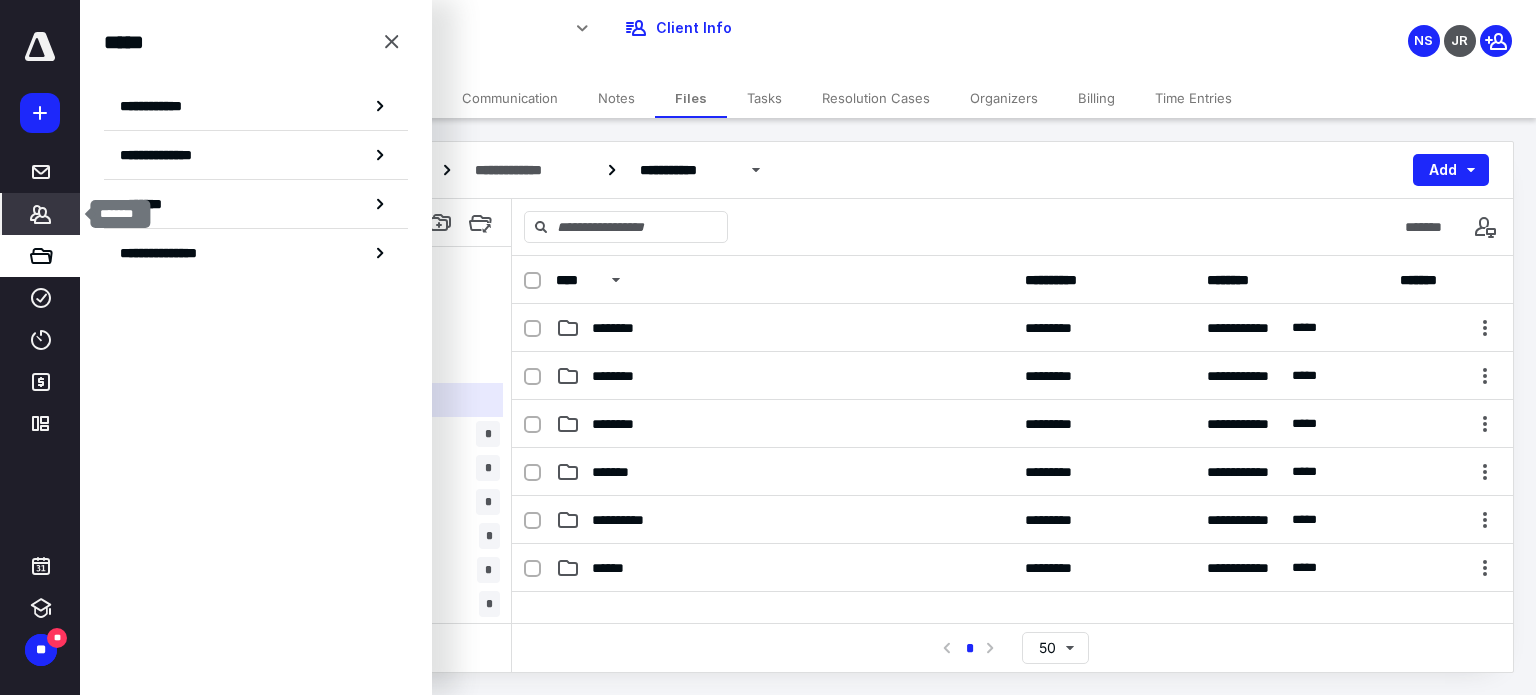 click 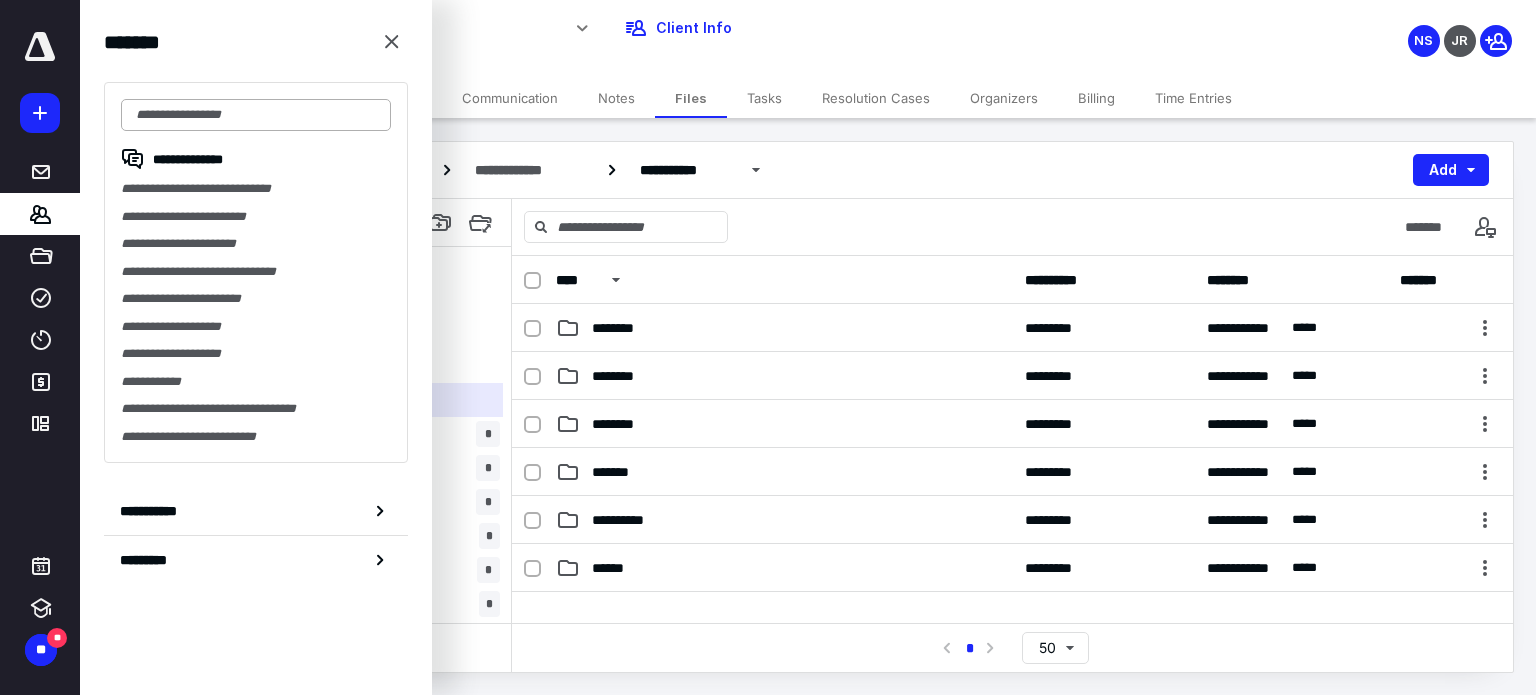 click at bounding box center [256, 115] 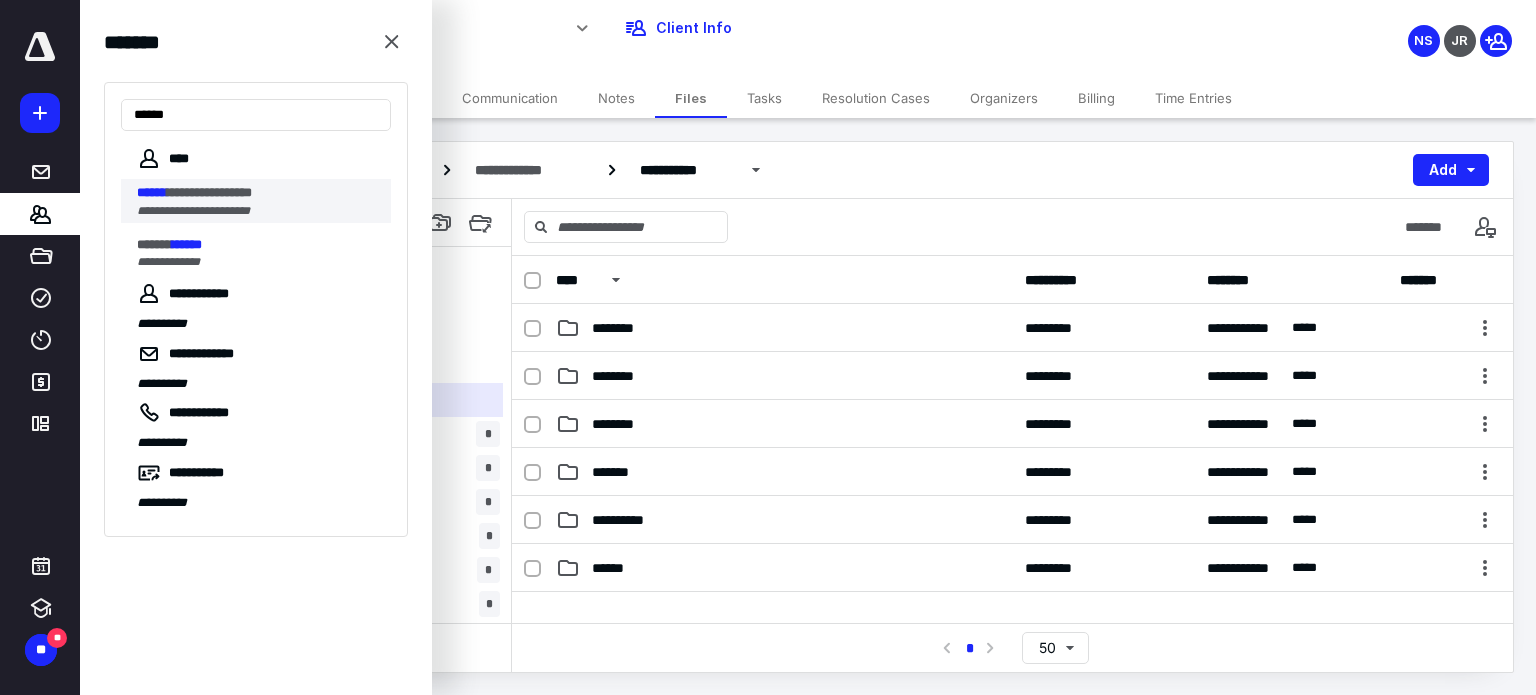 type on "******" 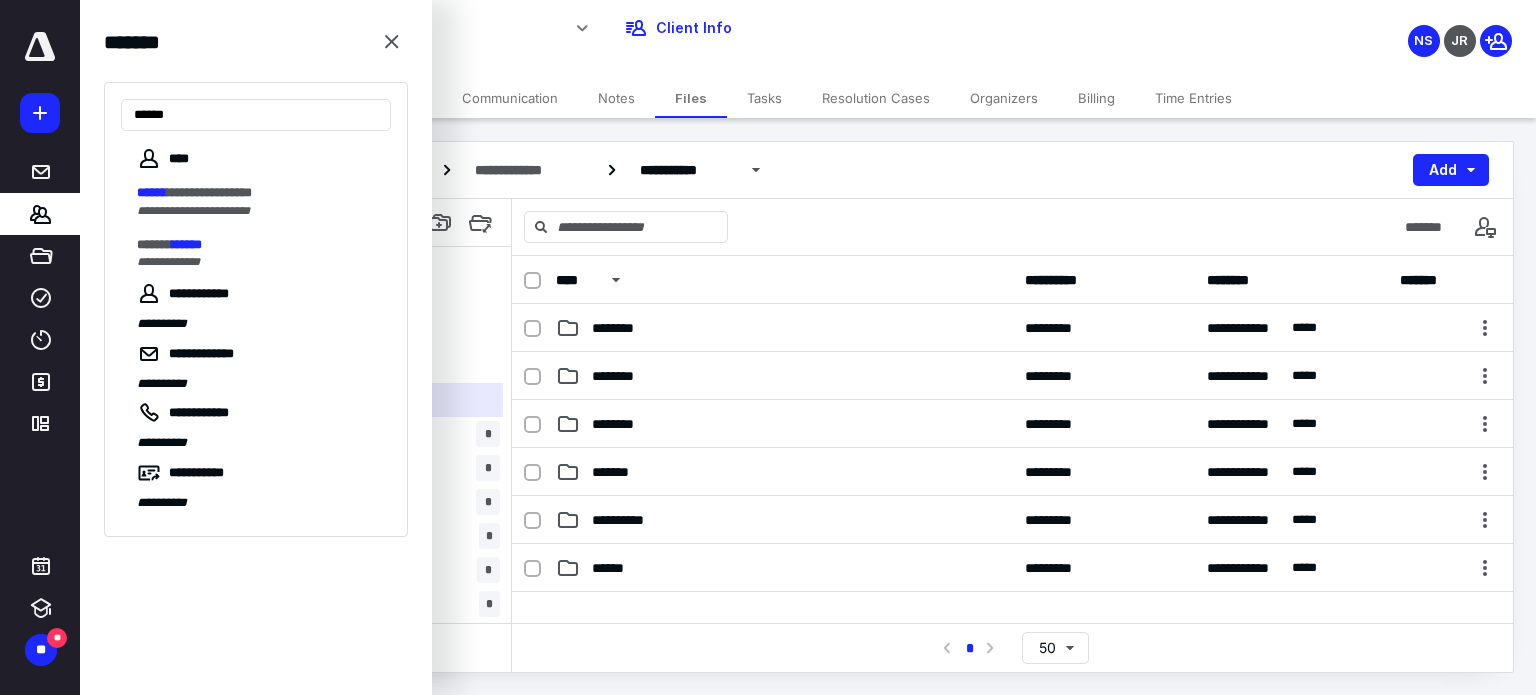 click on "**********" at bounding box center [193, 211] 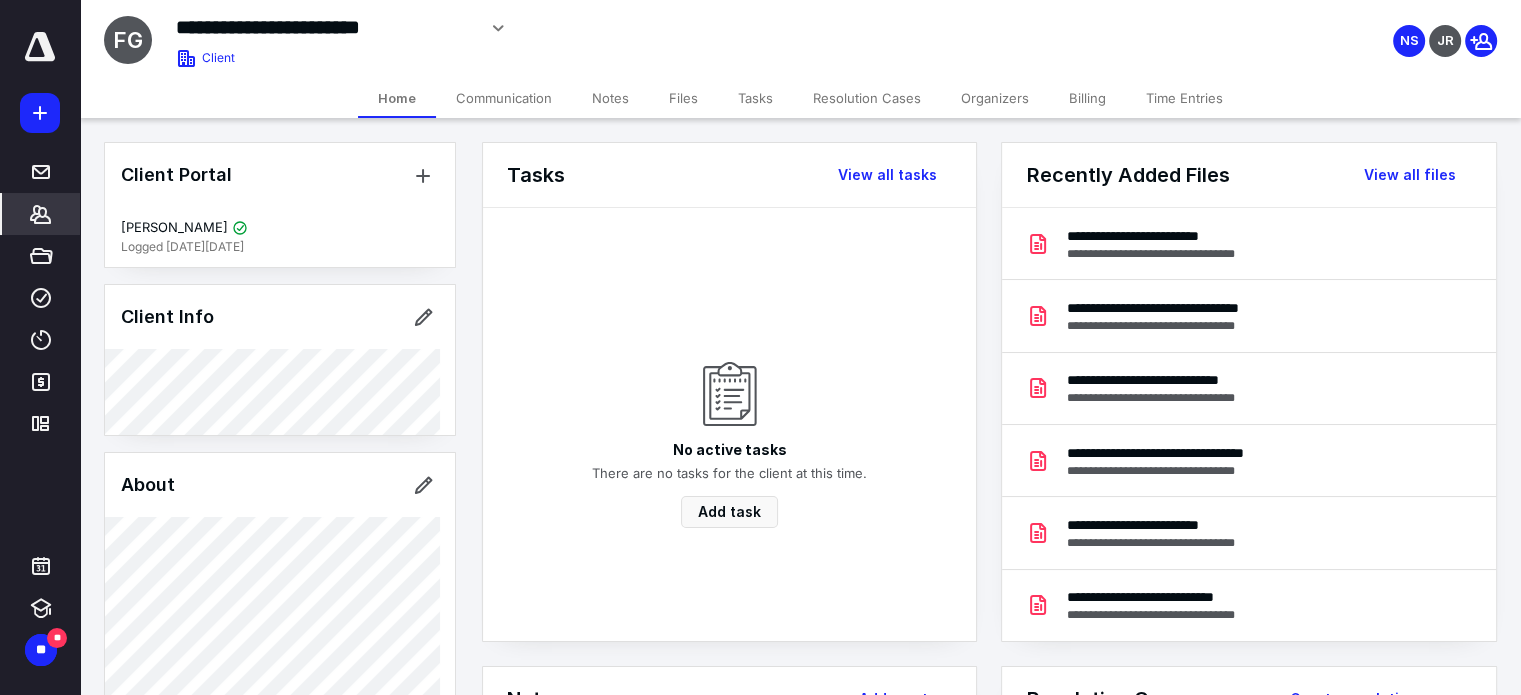 click on "Files" at bounding box center (683, 98) 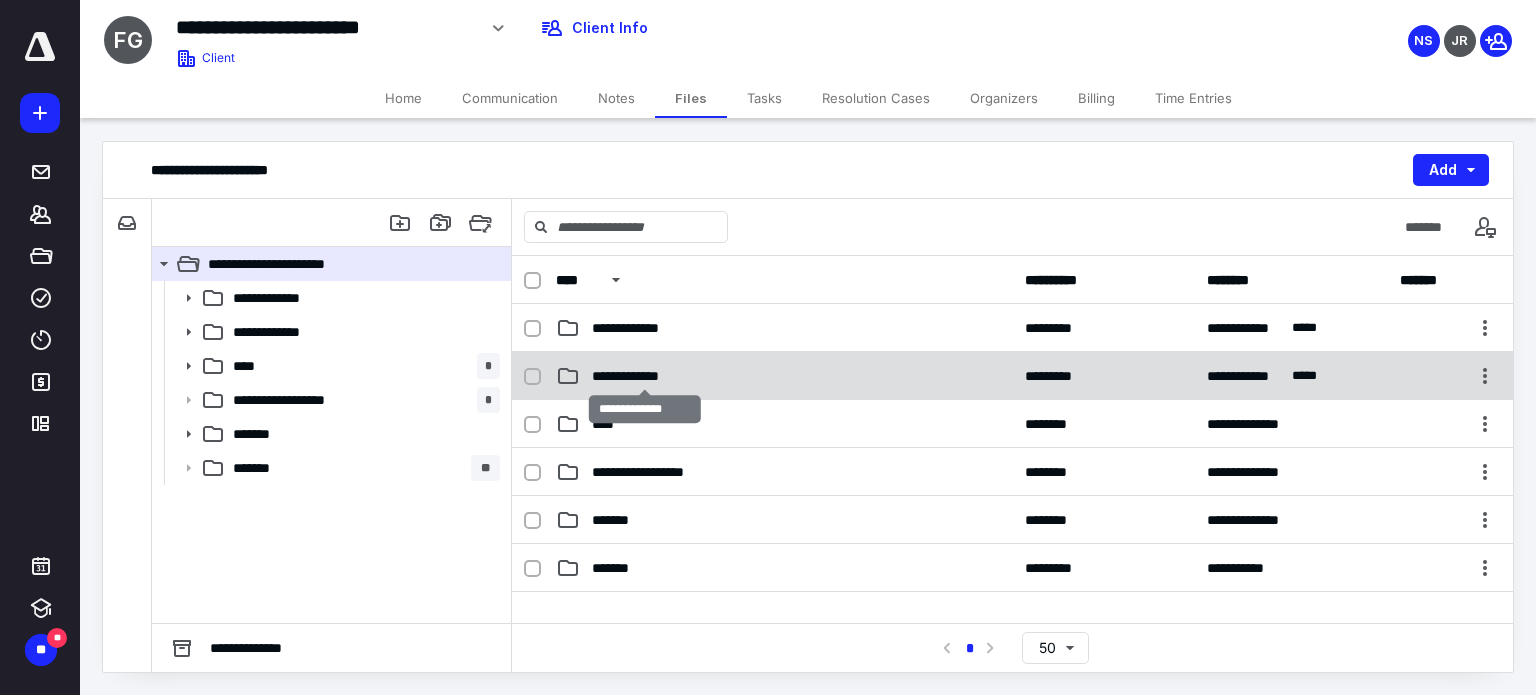 click on "**********" at bounding box center [645, 376] 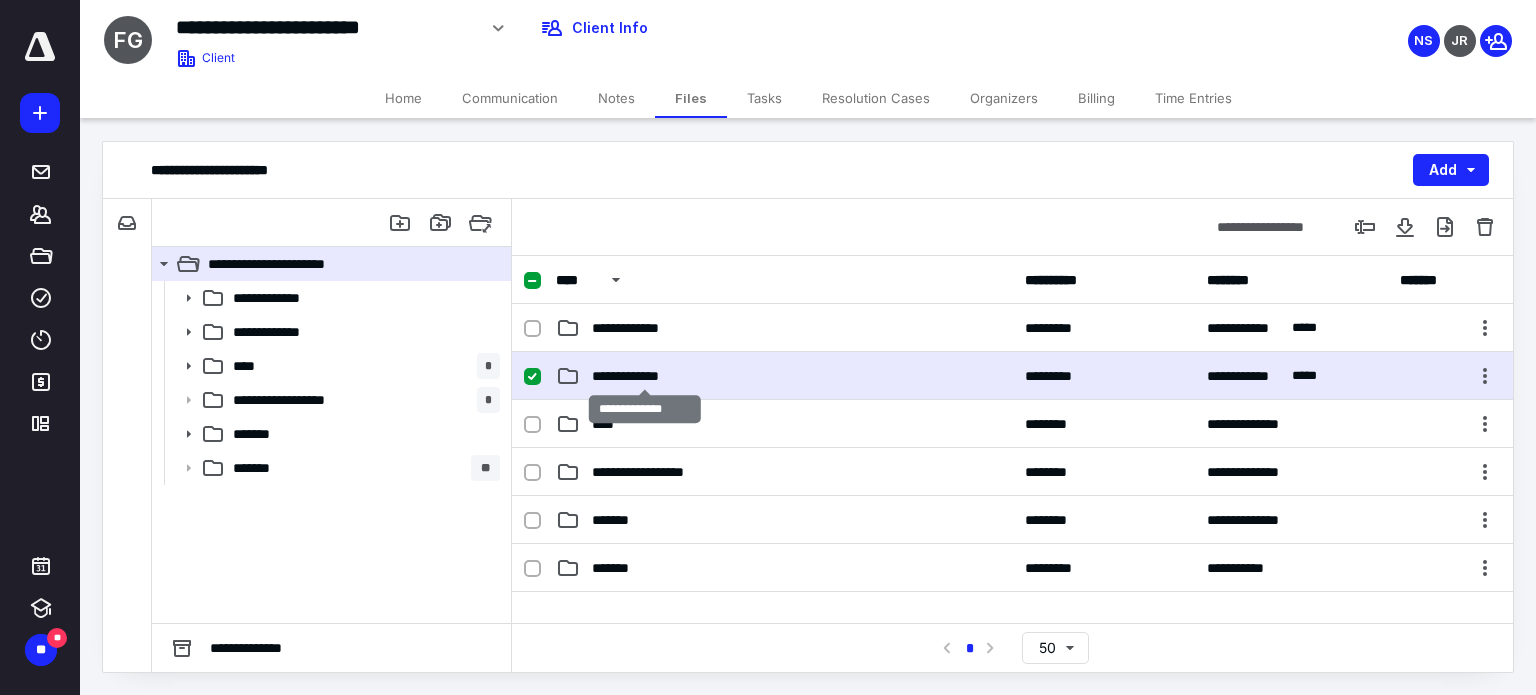 click on "**********" at bounding box center [645, 376] 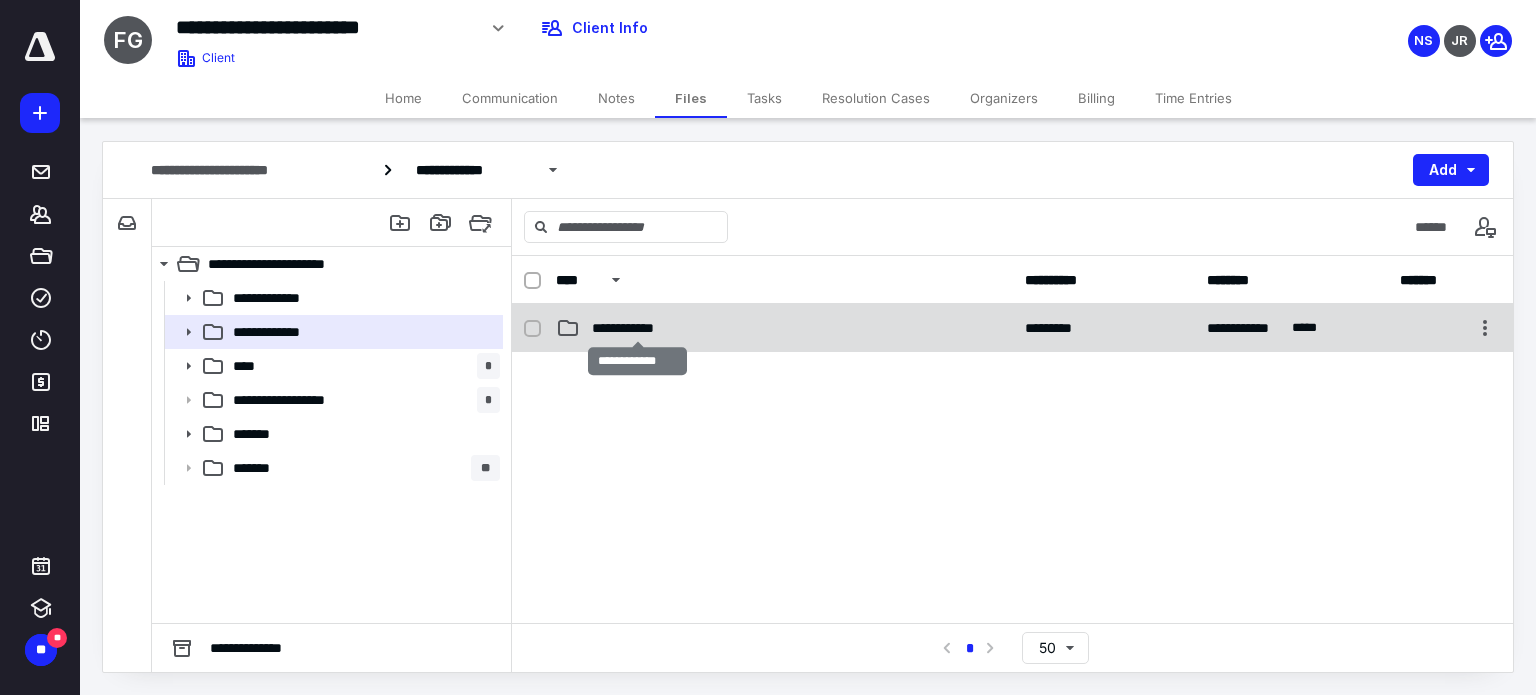 click on "**********" at bounding box center (638, 328) 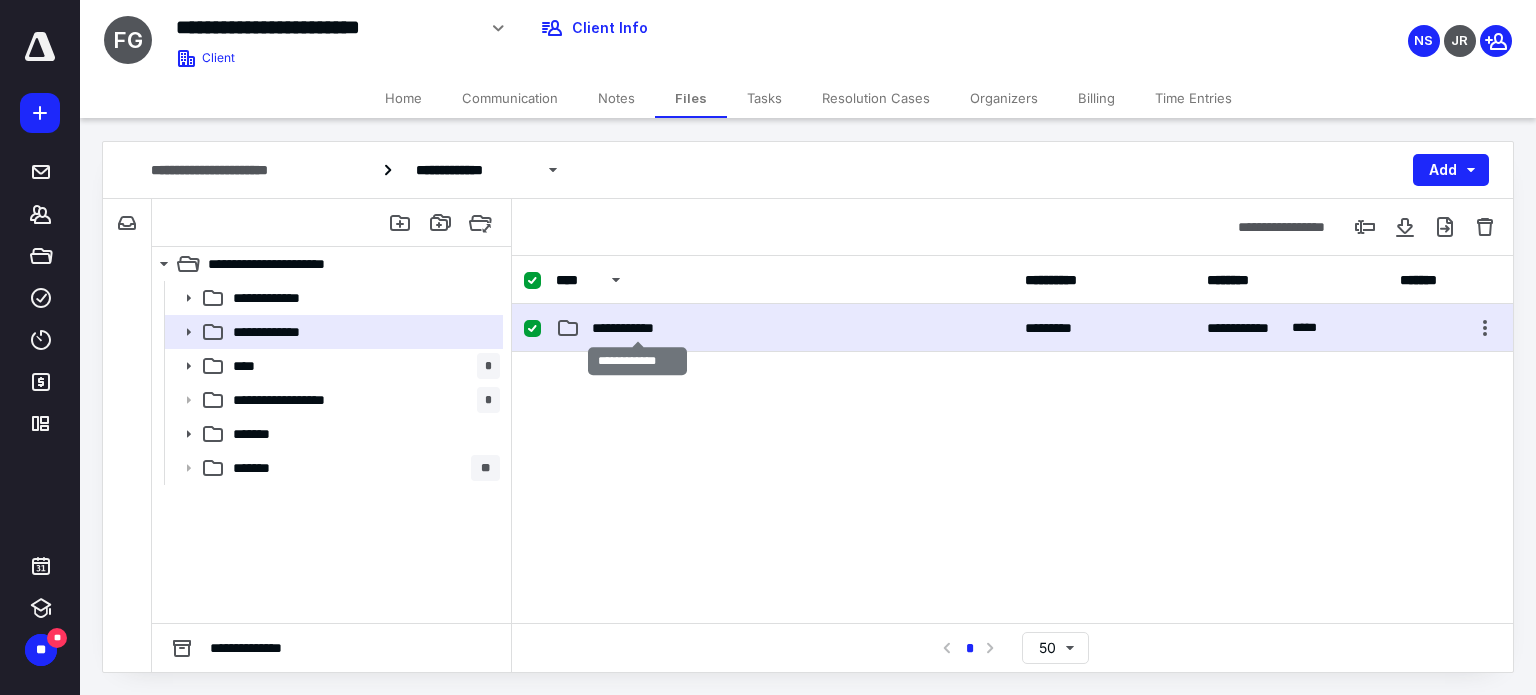 click on "**********" at bounding box center [638, 328] 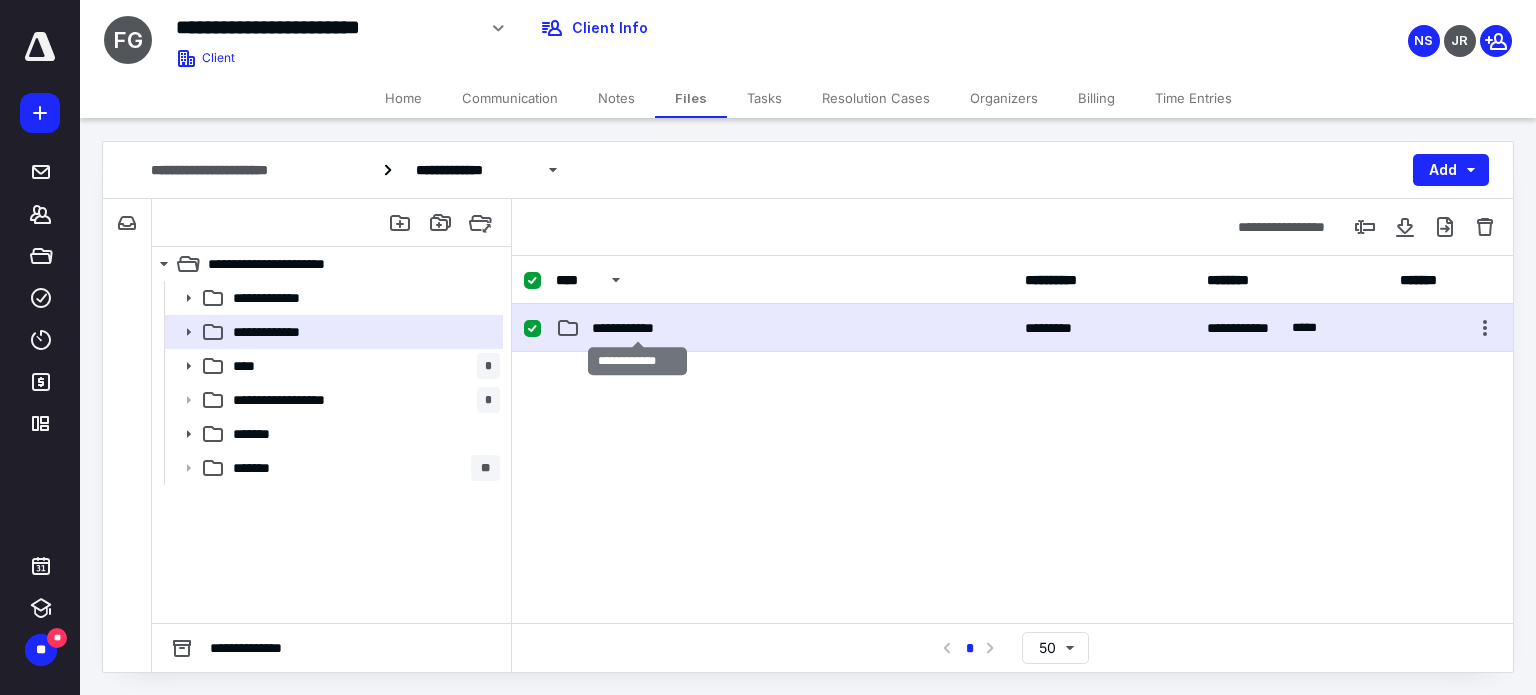 checkbox on "false" 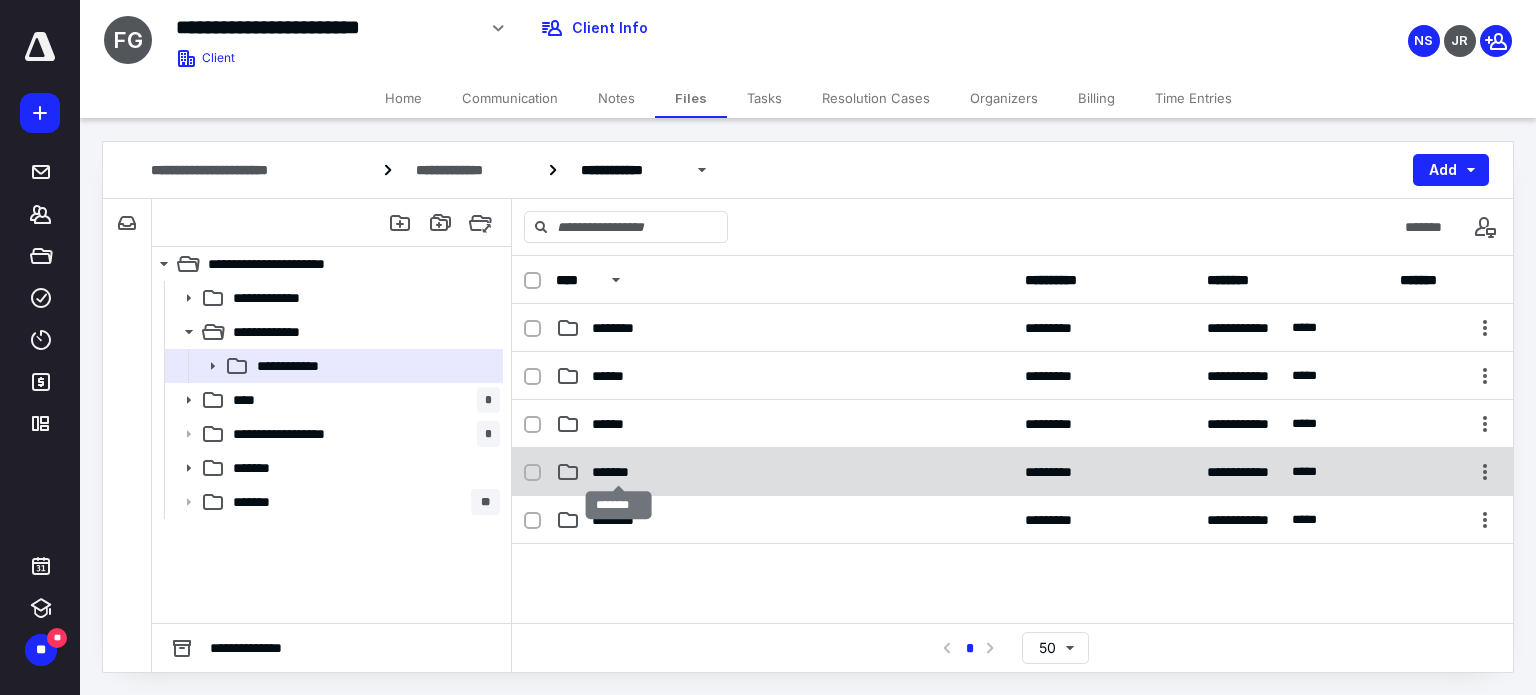 click on "*******" at bounding box center [618, 472] 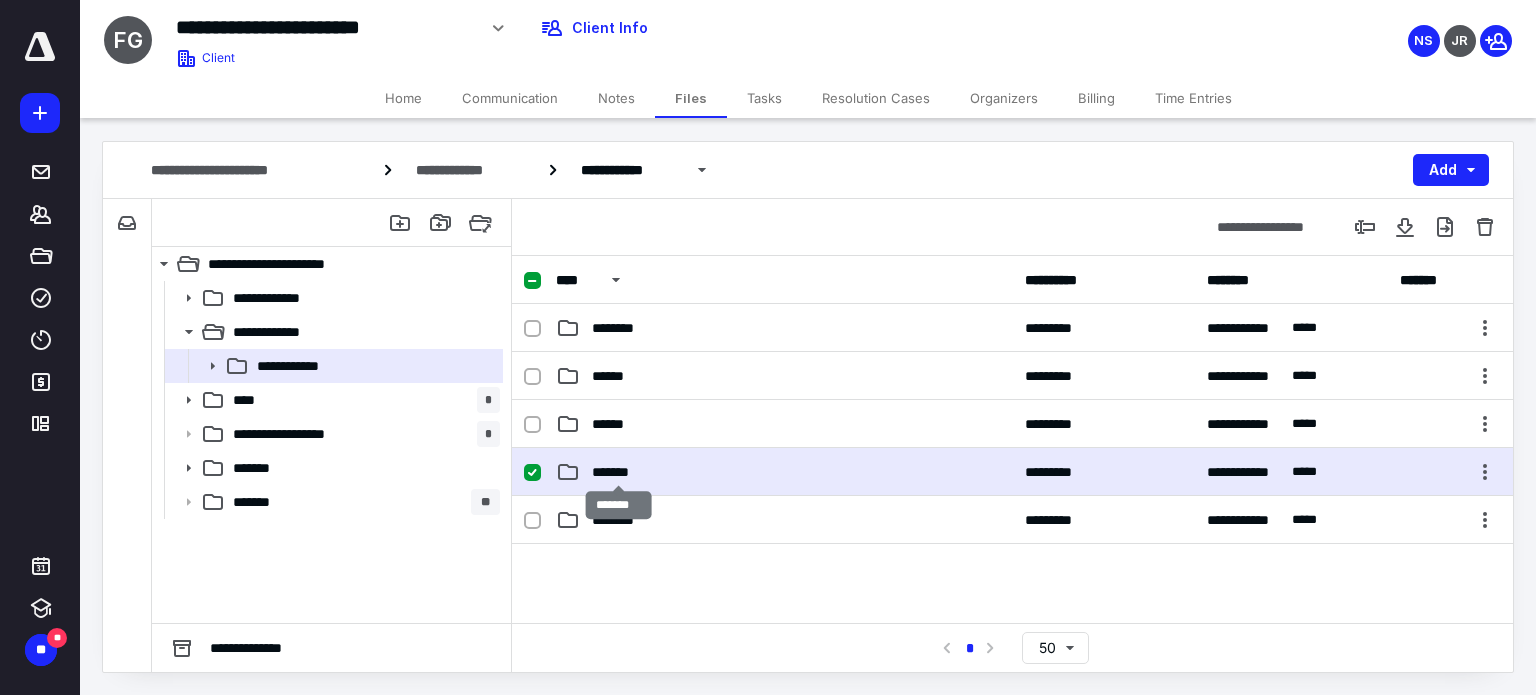 click on "*******" at bounding box center (618, 472) 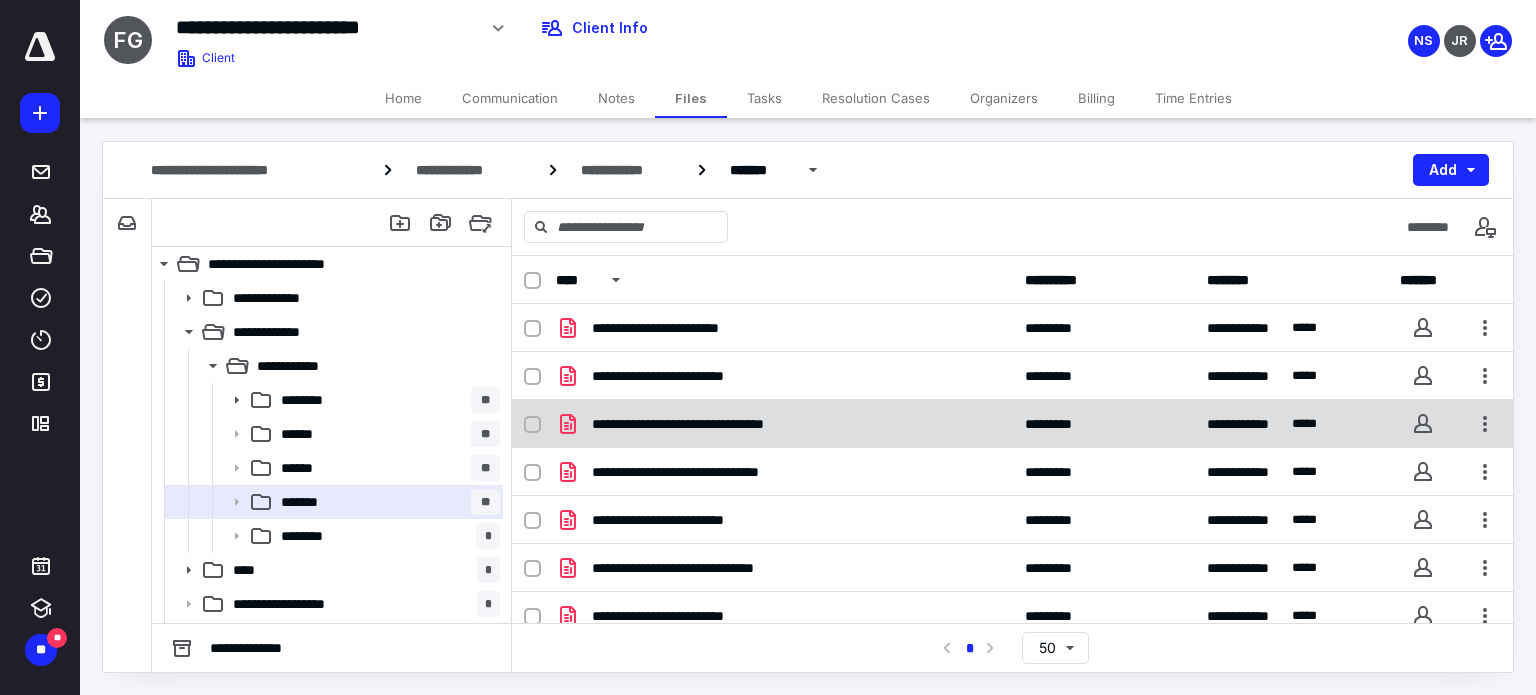 scroll, scrollTop: 100, scrollLeft: 0, axis: vertical 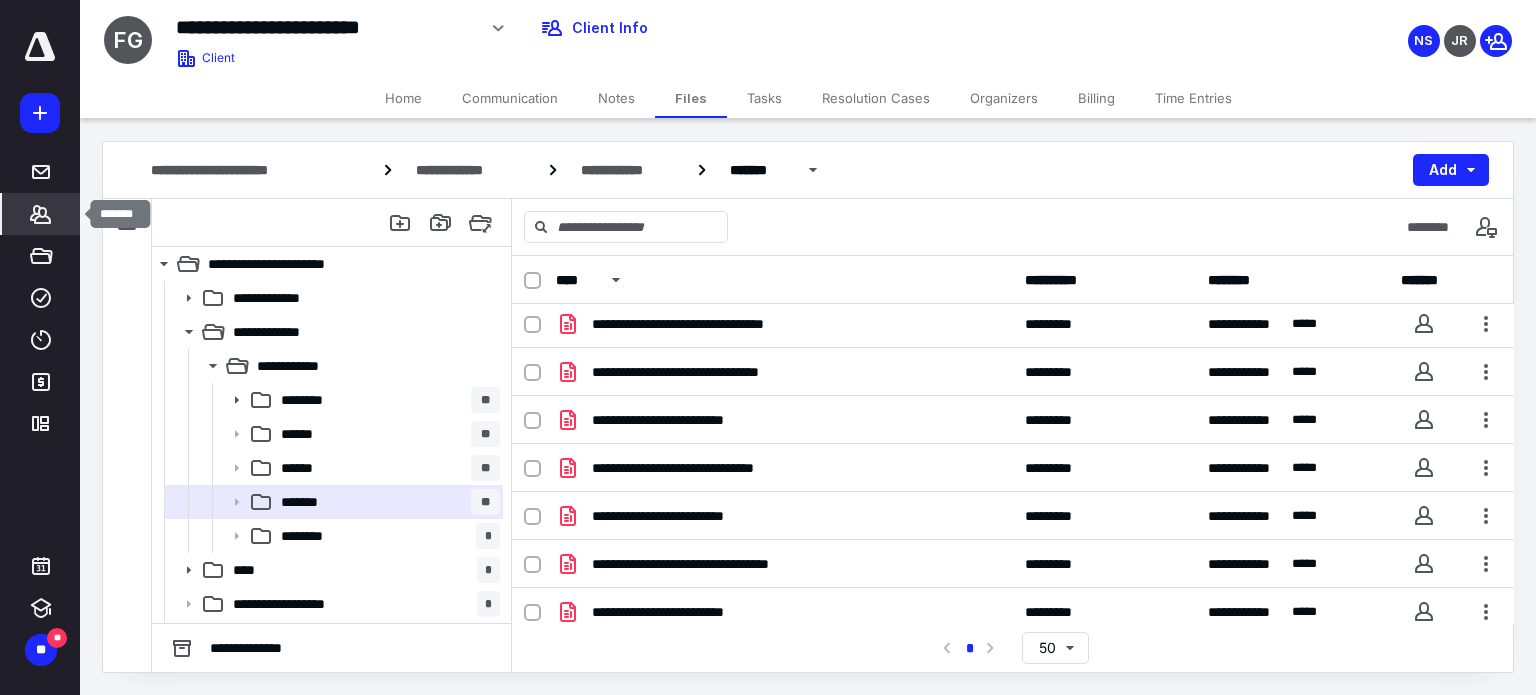click 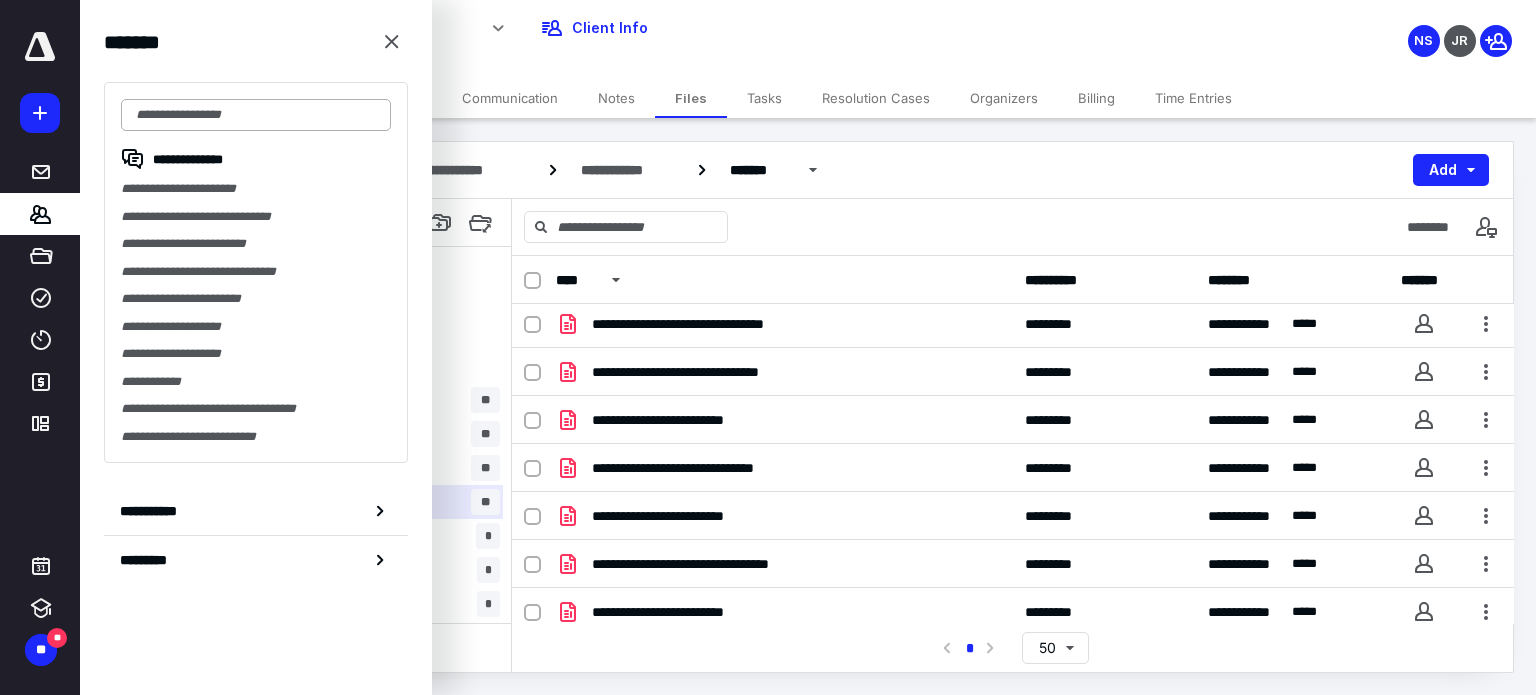 click at bounding box center (256, 115) 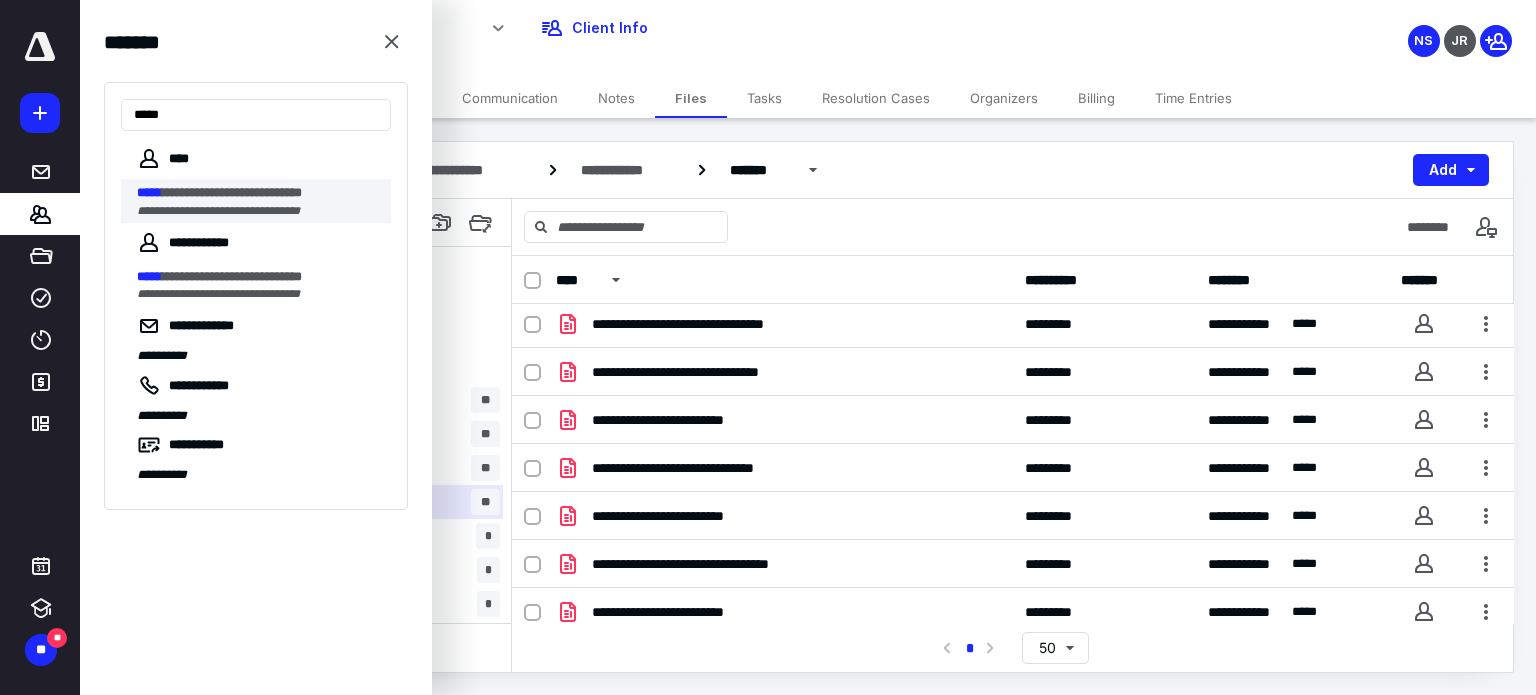 type on "*****" 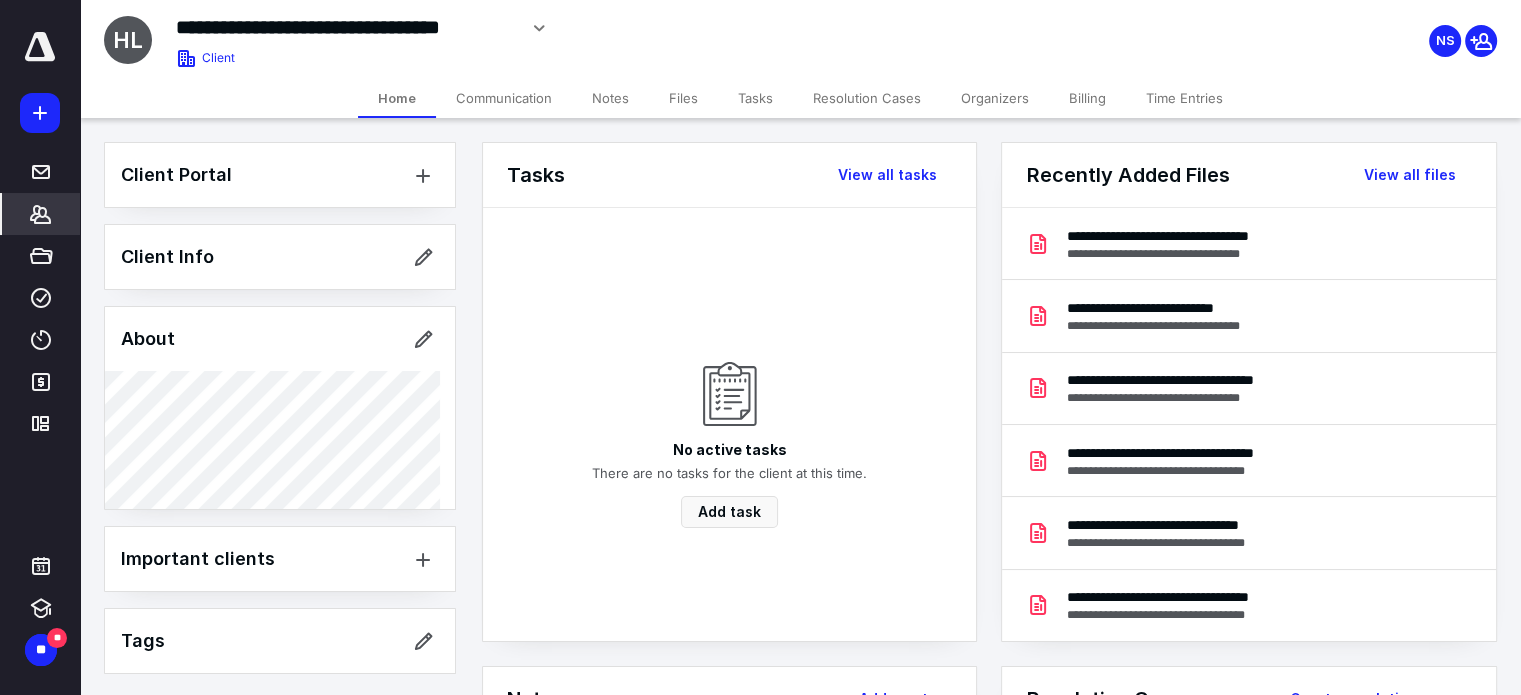 click on "Files" at bounding box center [683, 98] 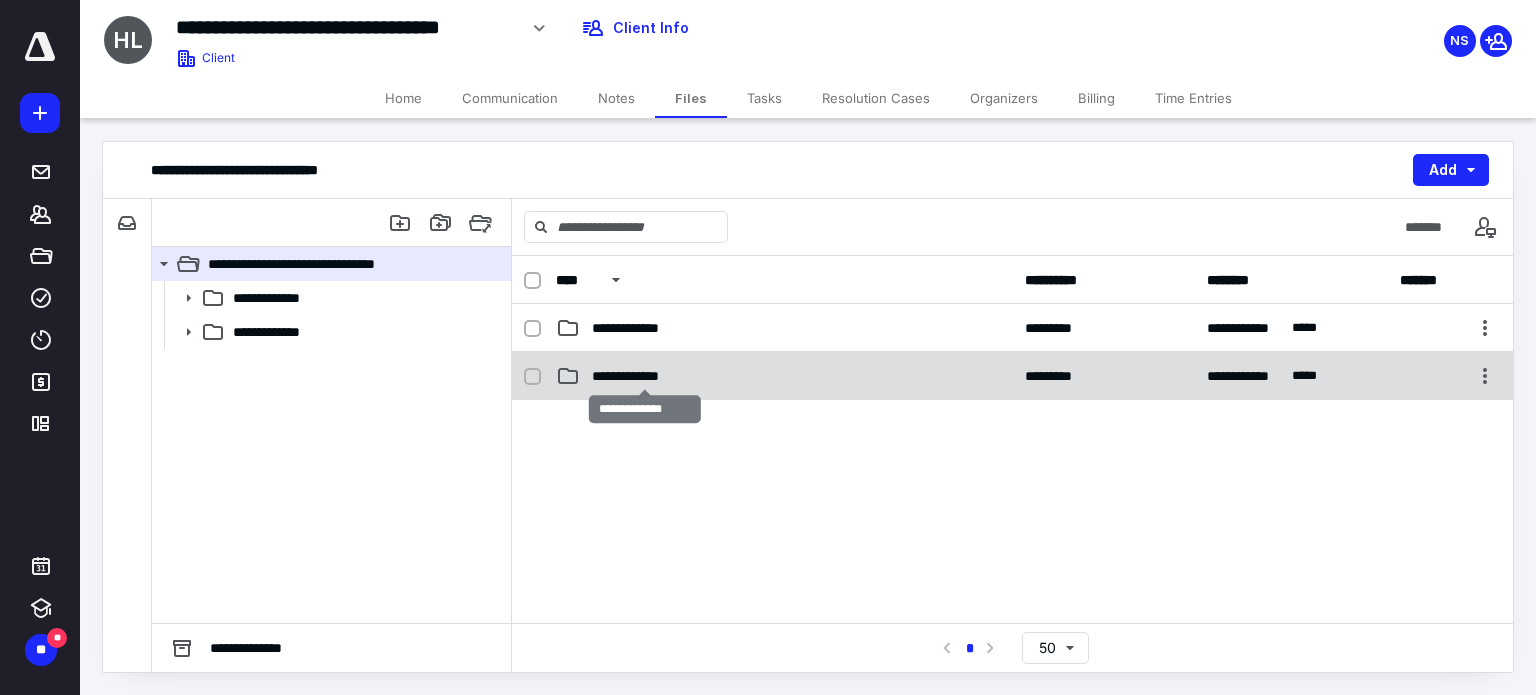 click on "**********" at bounding box center (645, 376) 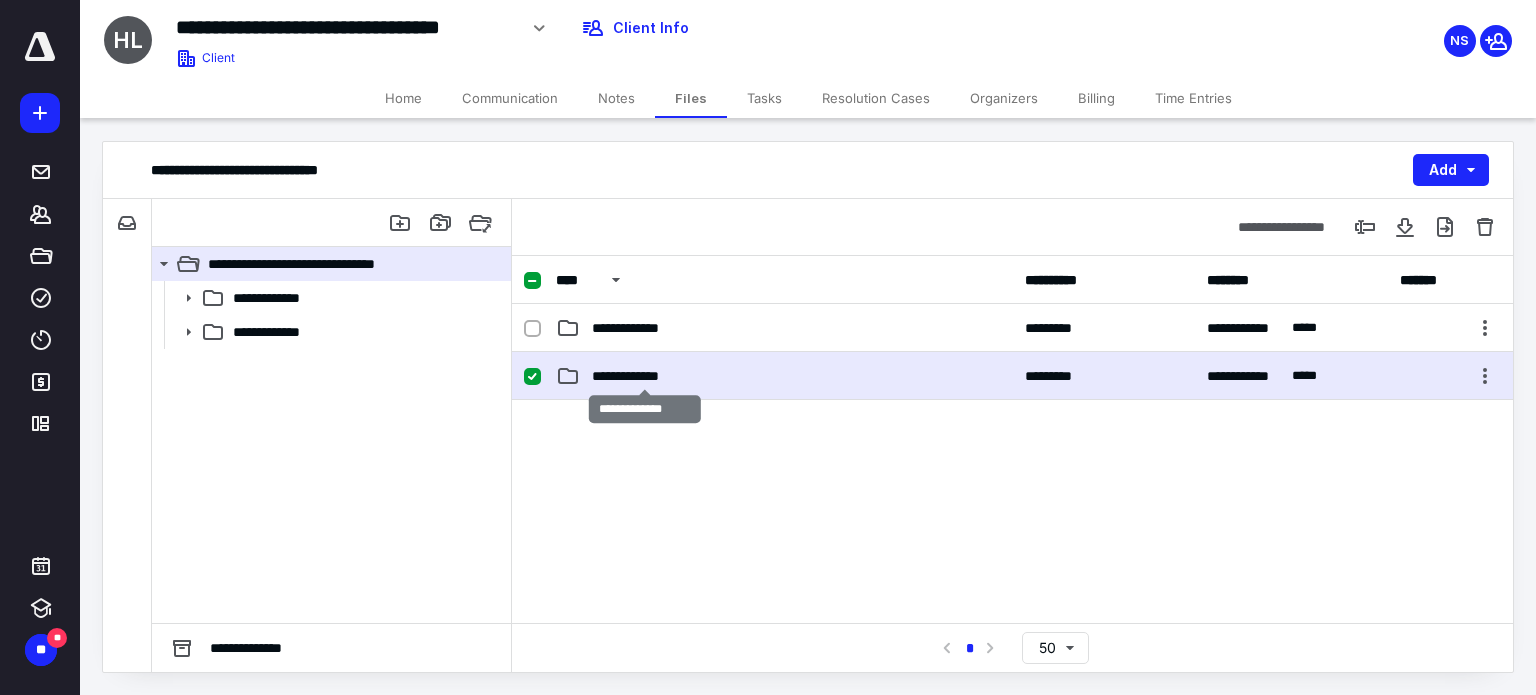 click on "**********" at bounding box center (645, 376) 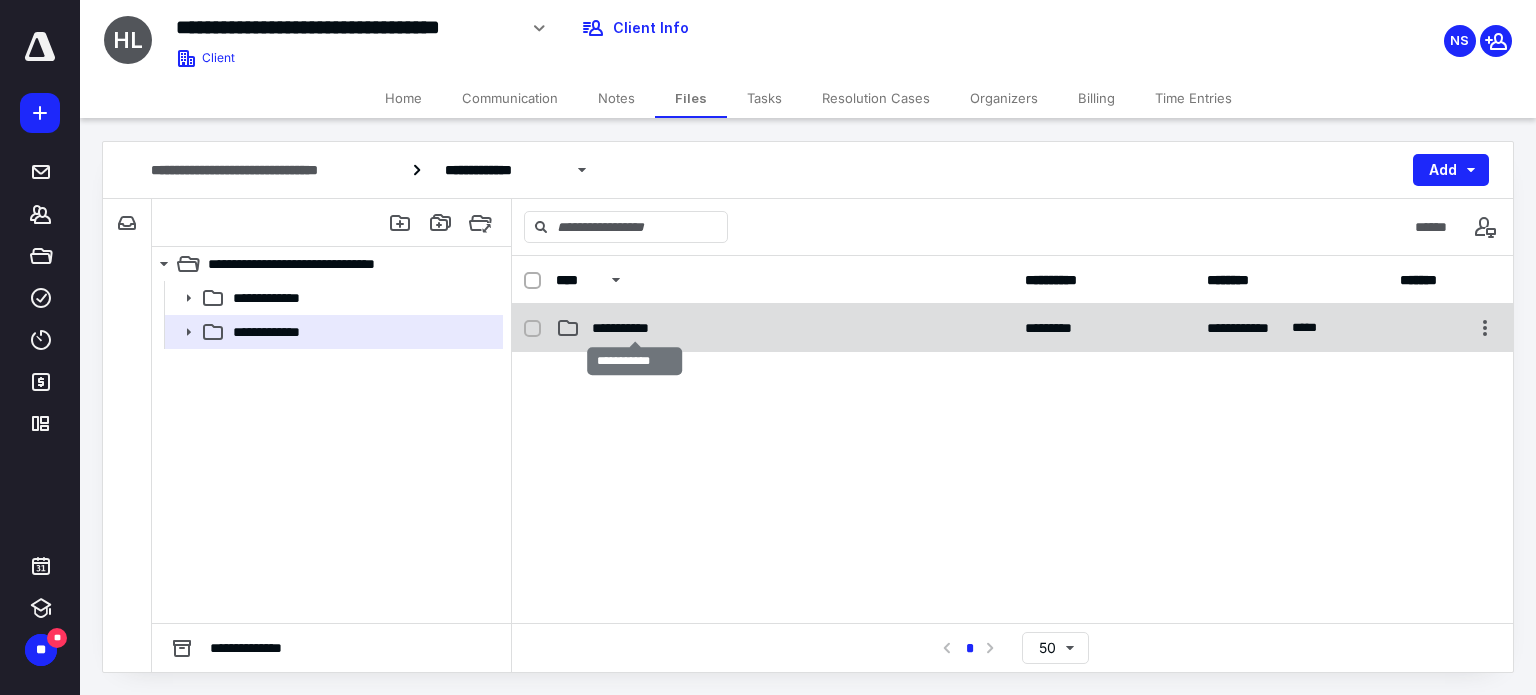 click on "**********" at bounding box center (635, 328) 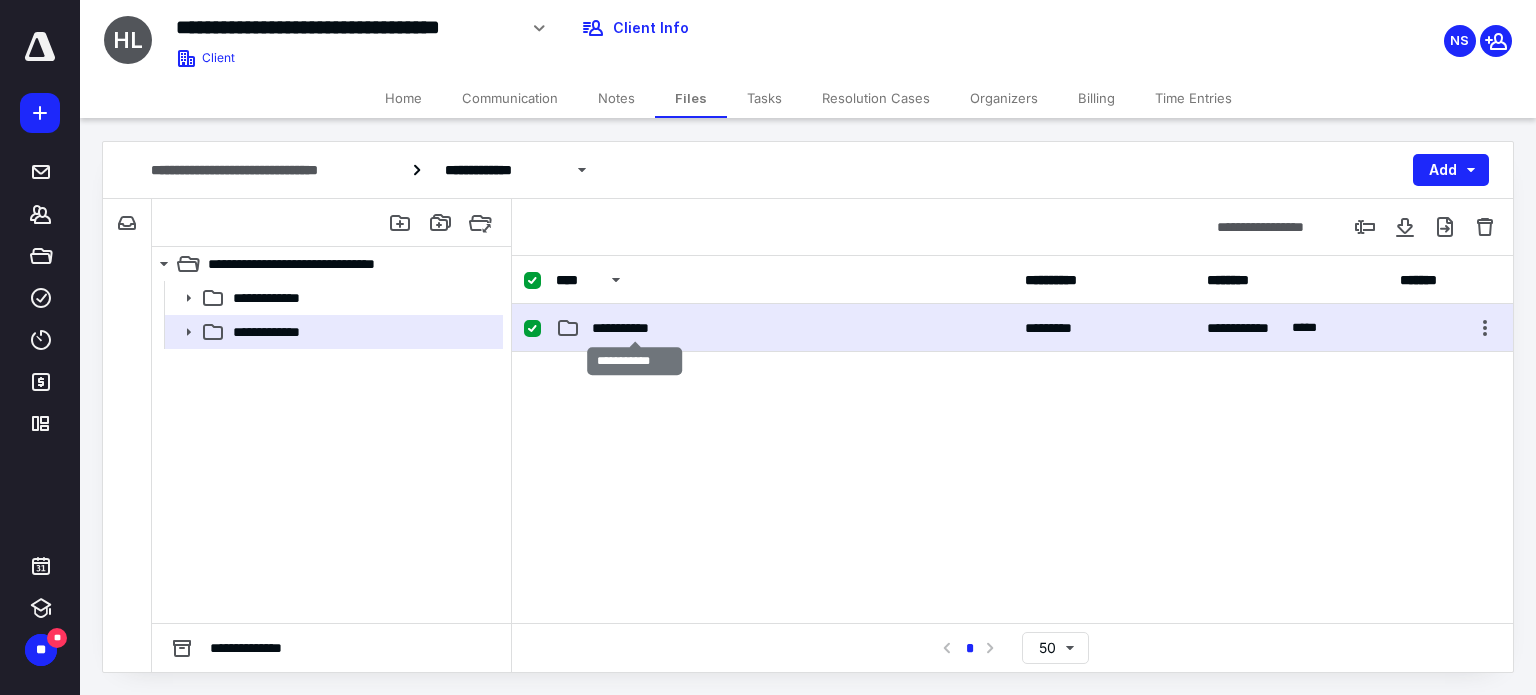 click on "**********" at bounding box center (635, 328) 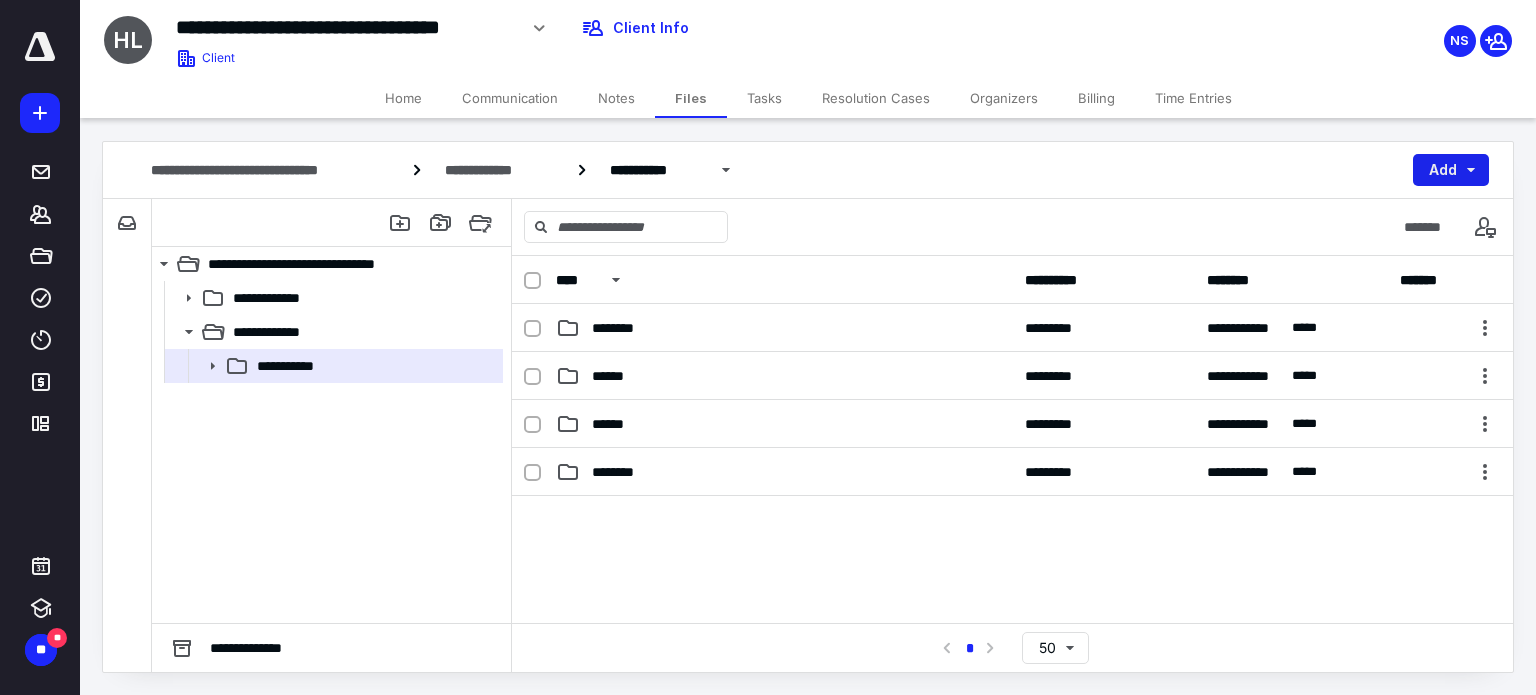 click on "Add" at bounding box center [1451, 170] 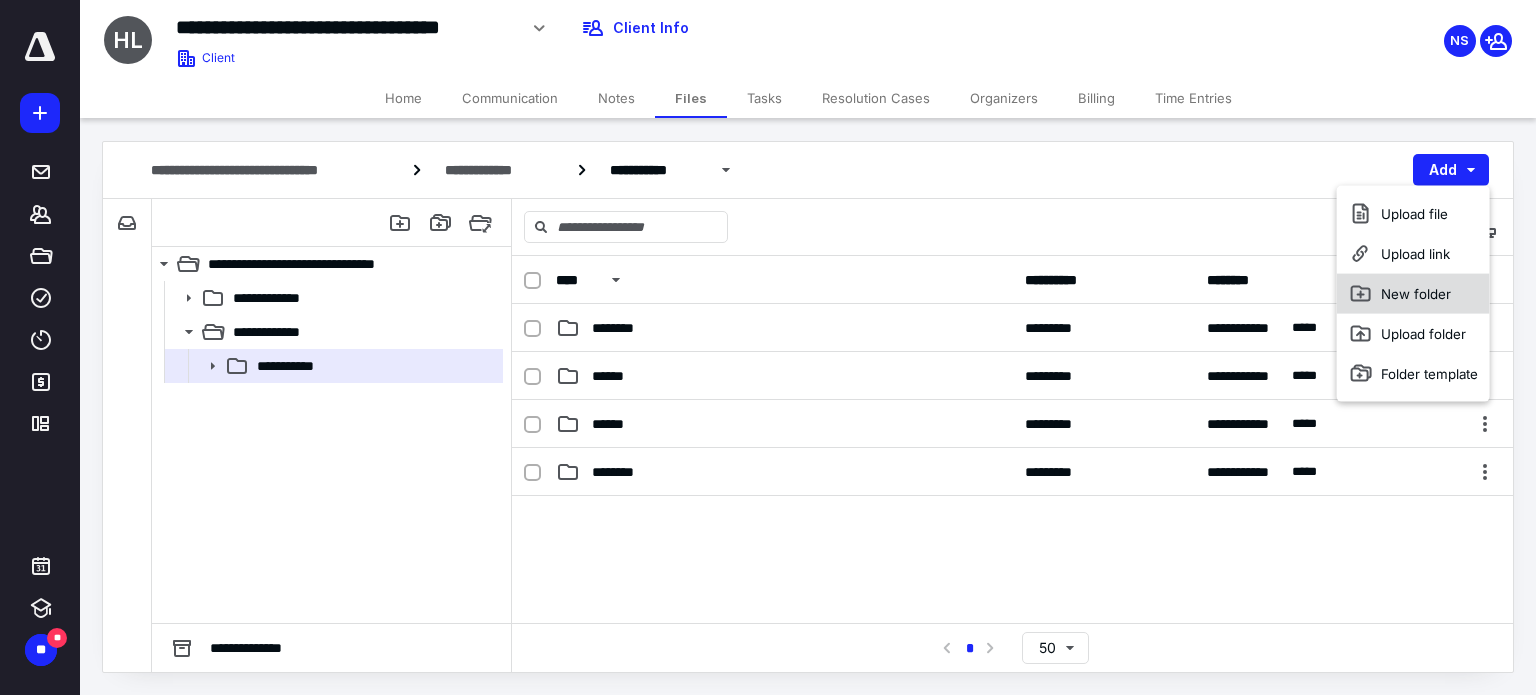 click on "New folder" at bounding box center (1413, 294) 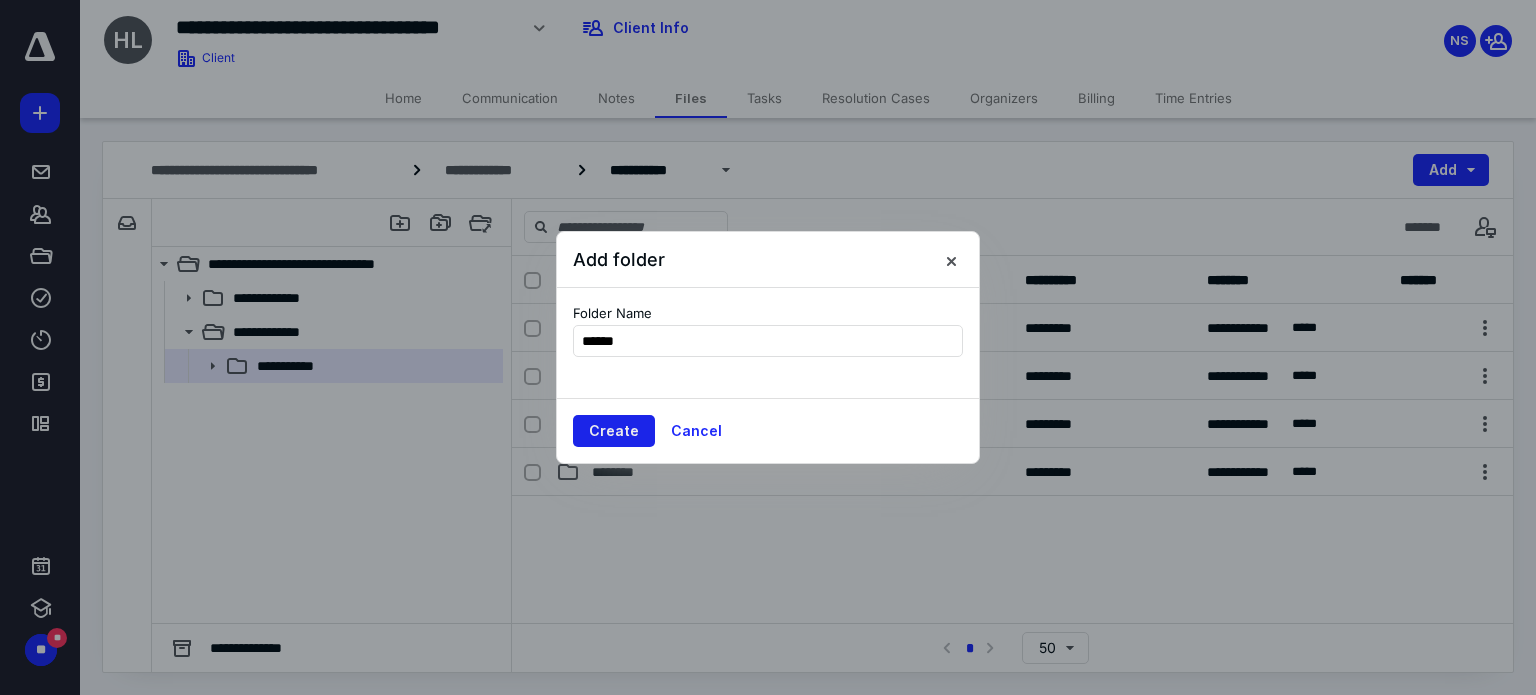 type on "******" 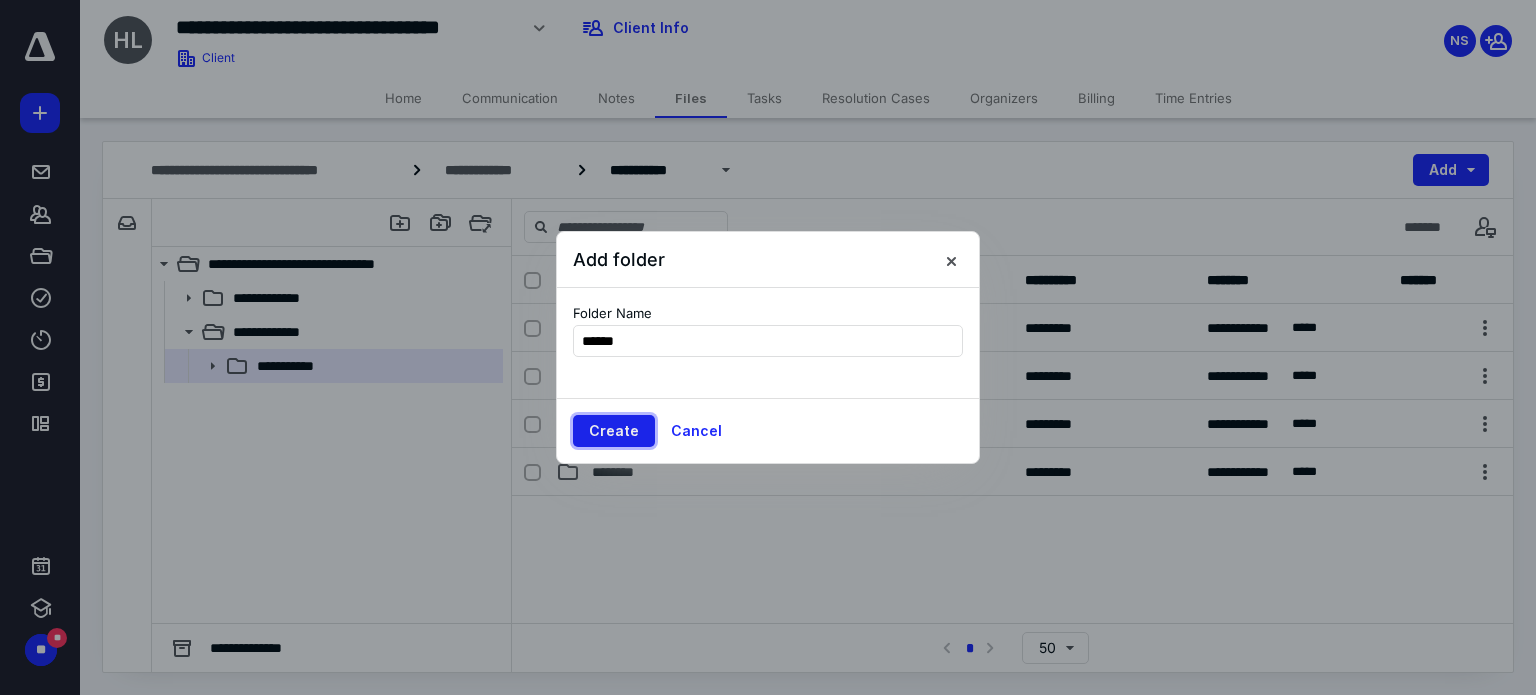 click on "Create" at bounding box center [614, 431] 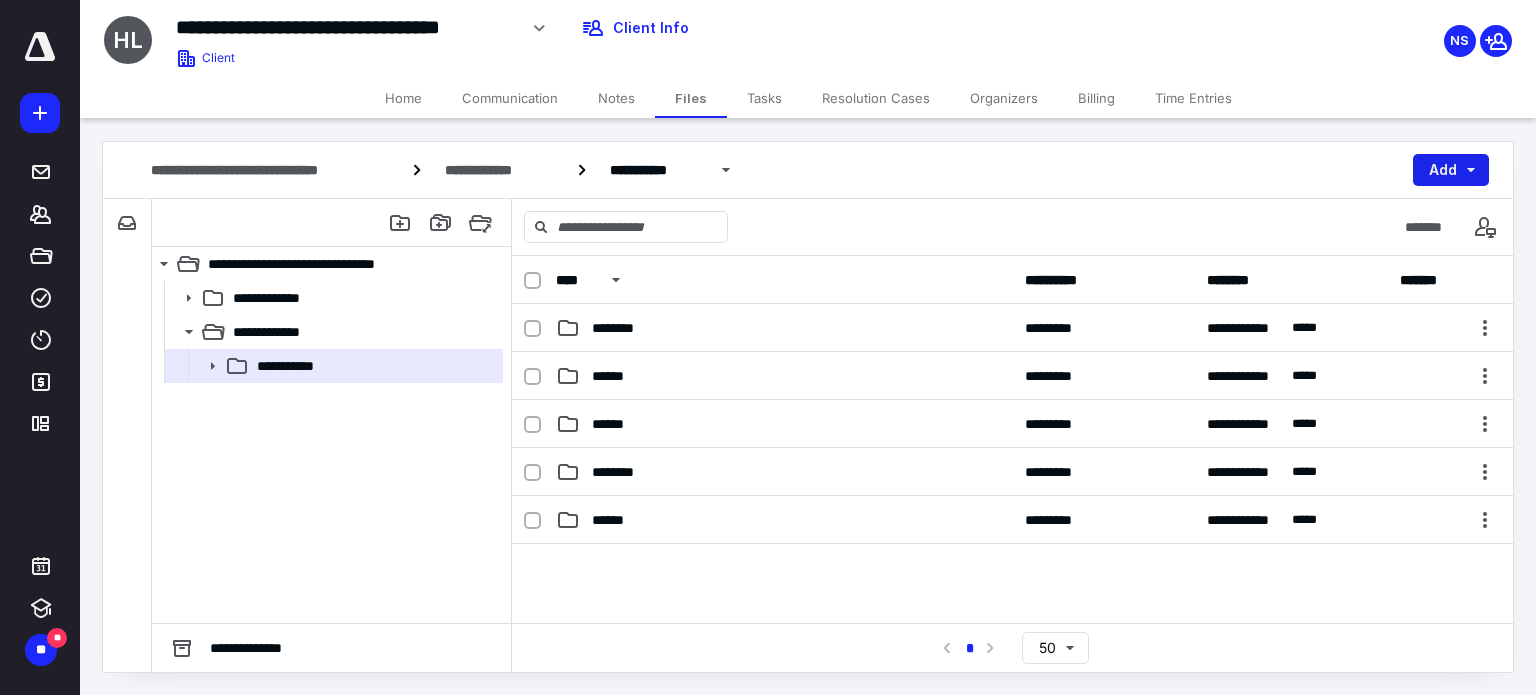 click on "Add" at bounding box center (1451, 170) 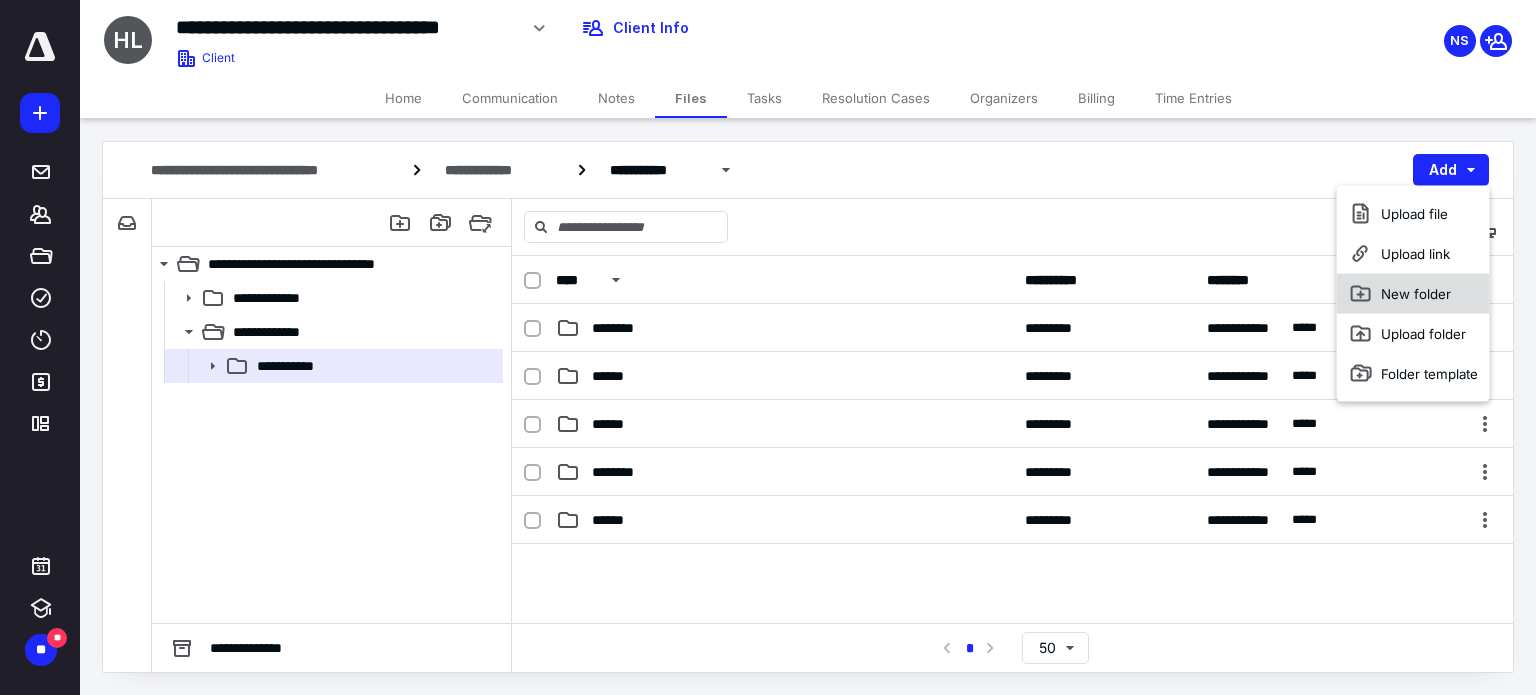 click on "New folder" at bounding box center [1413, 294] 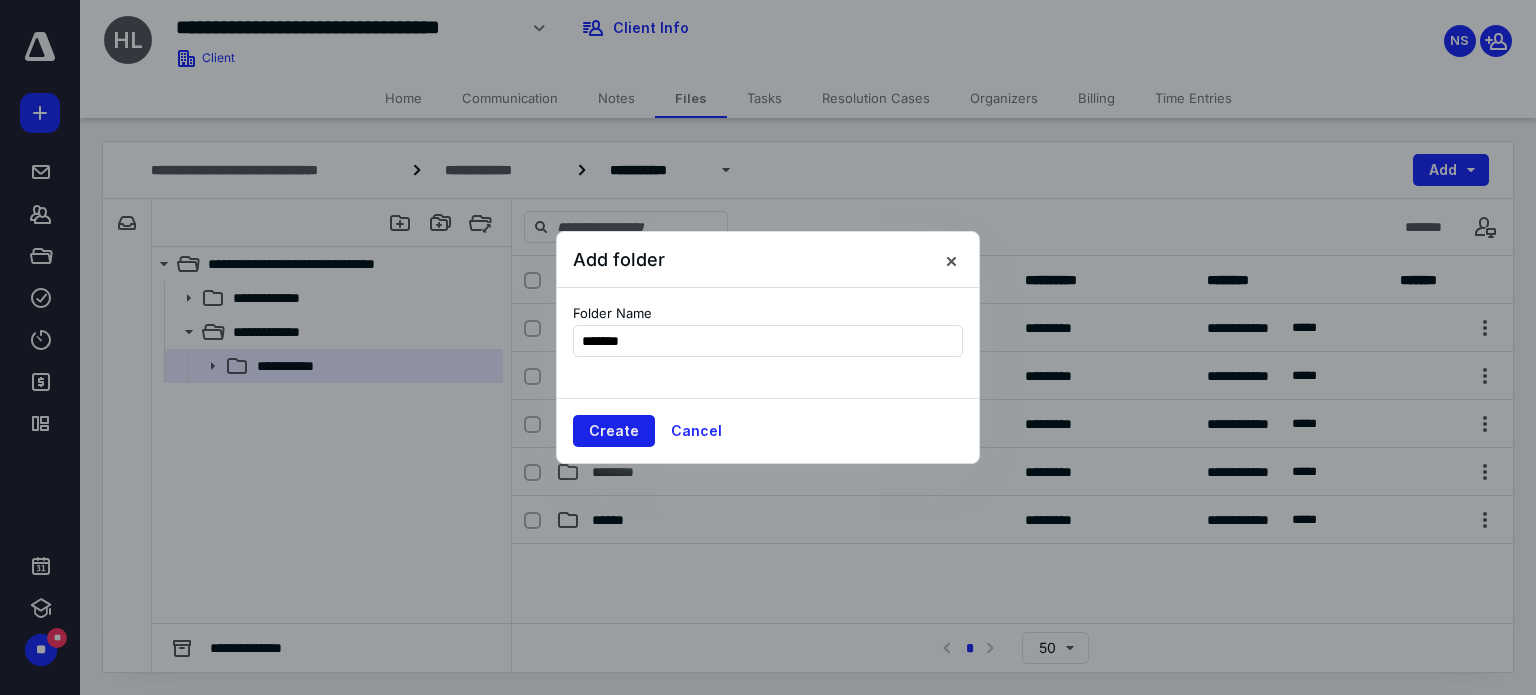 type on "*******" 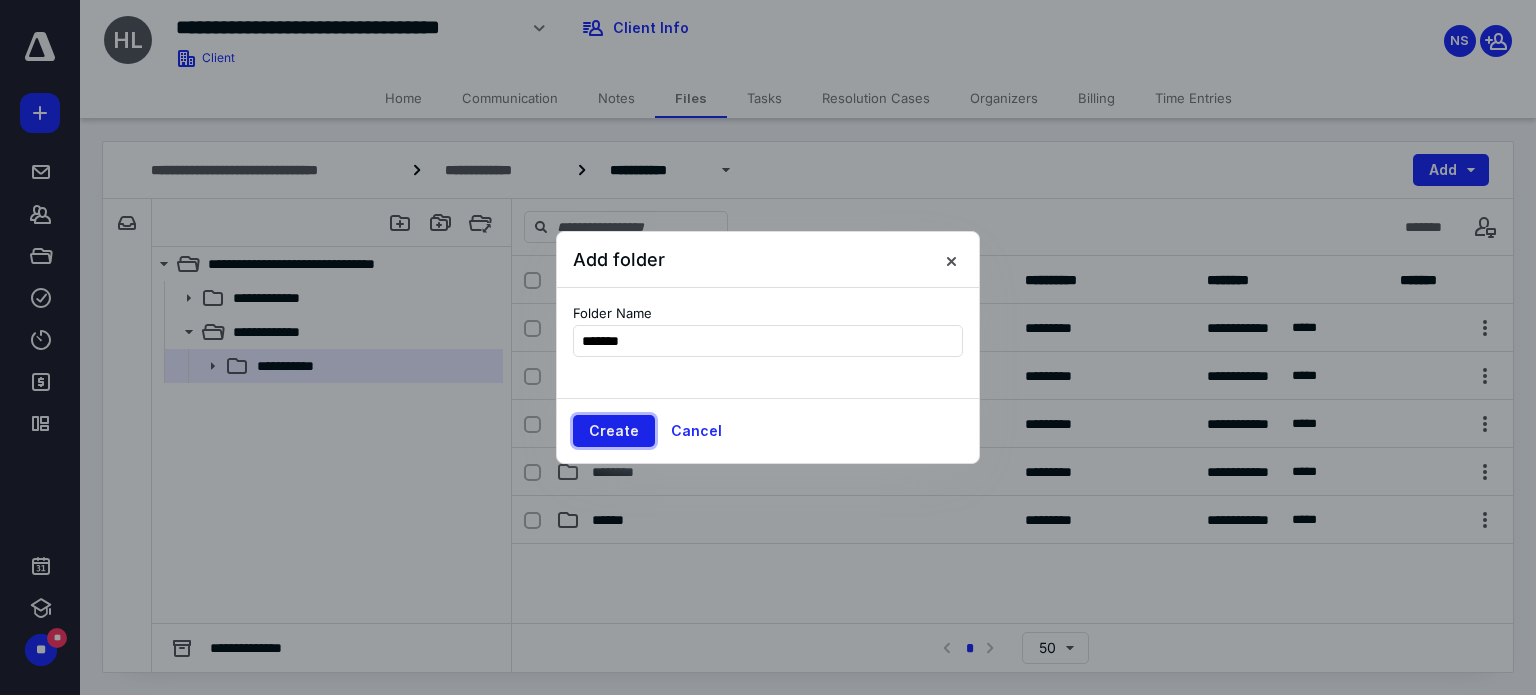 click on "Create" at bounding box center (614, 431) 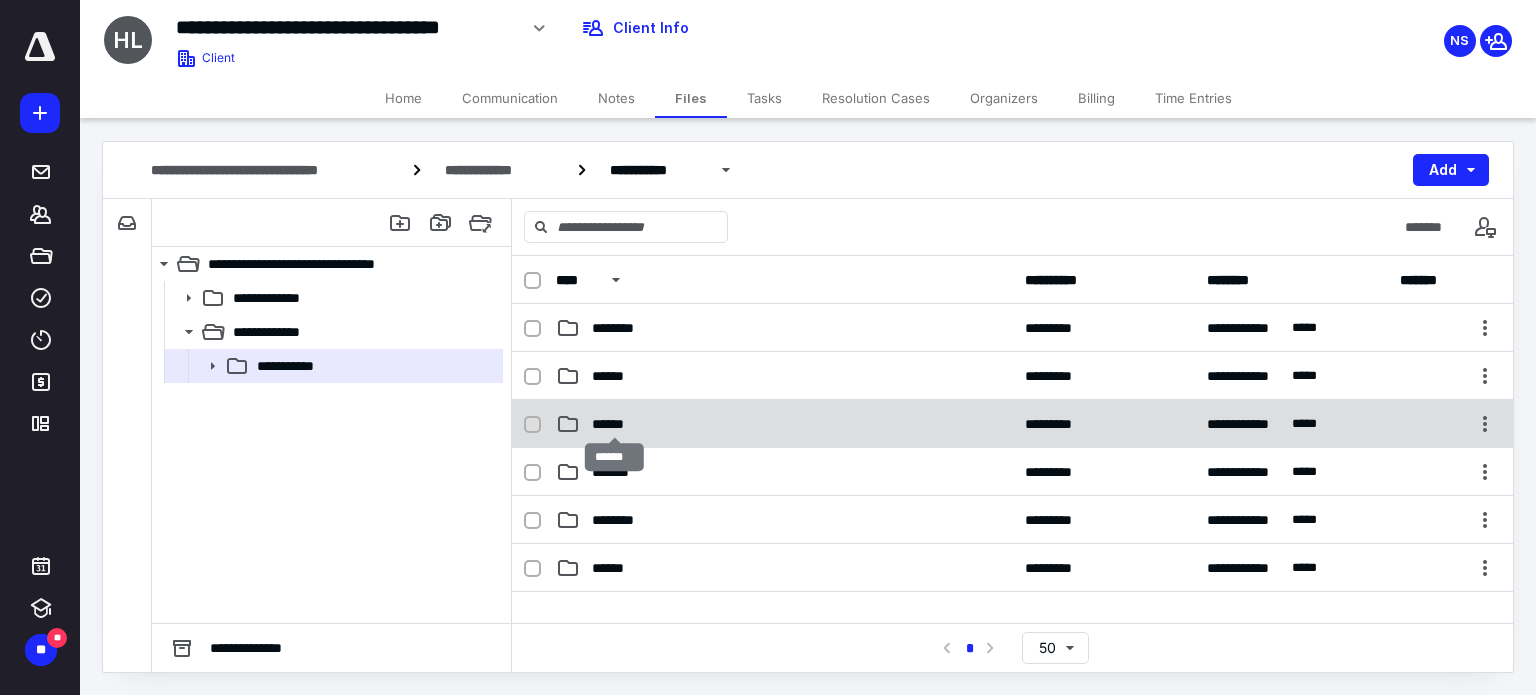 click on "******" at bounding box center [614, 424] 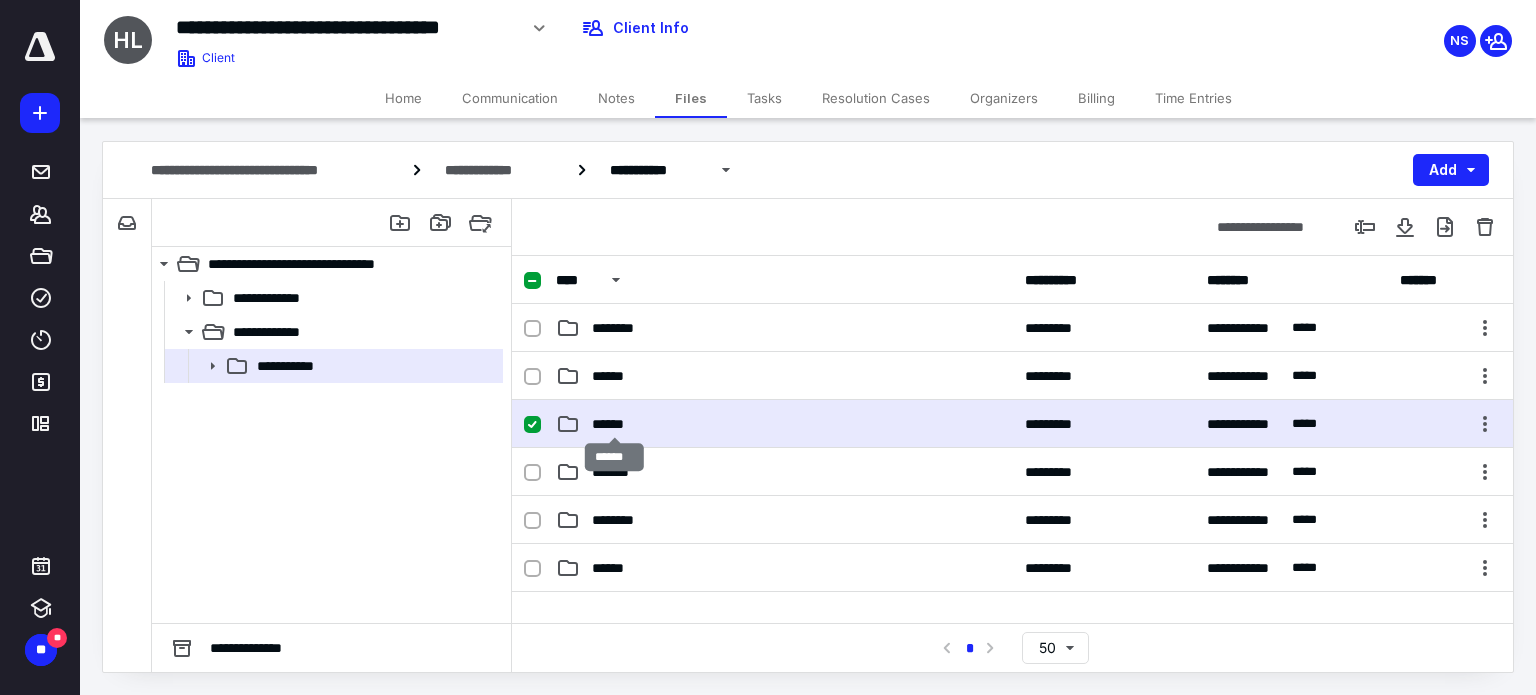 click on "******" at bounding box center [614, 424] 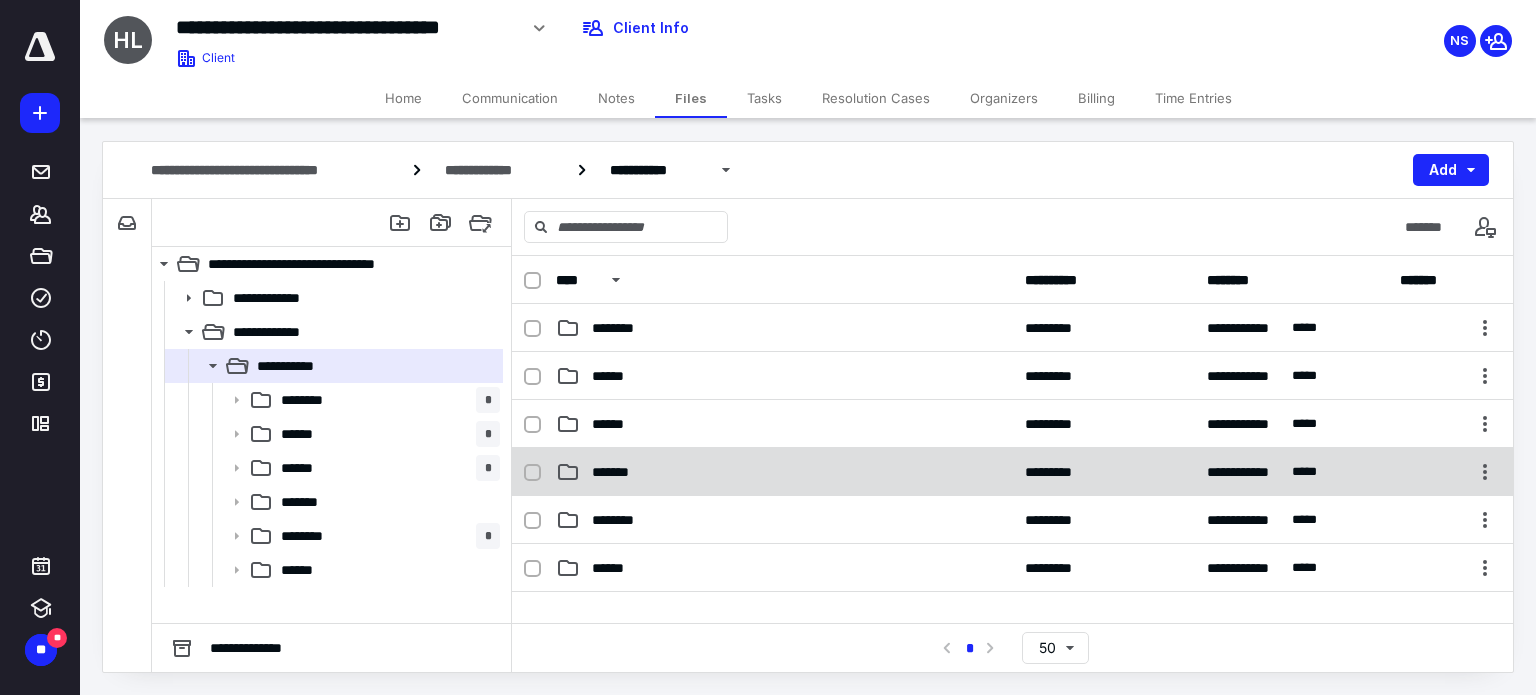 click on "*******" at bounding box center (618, 472) 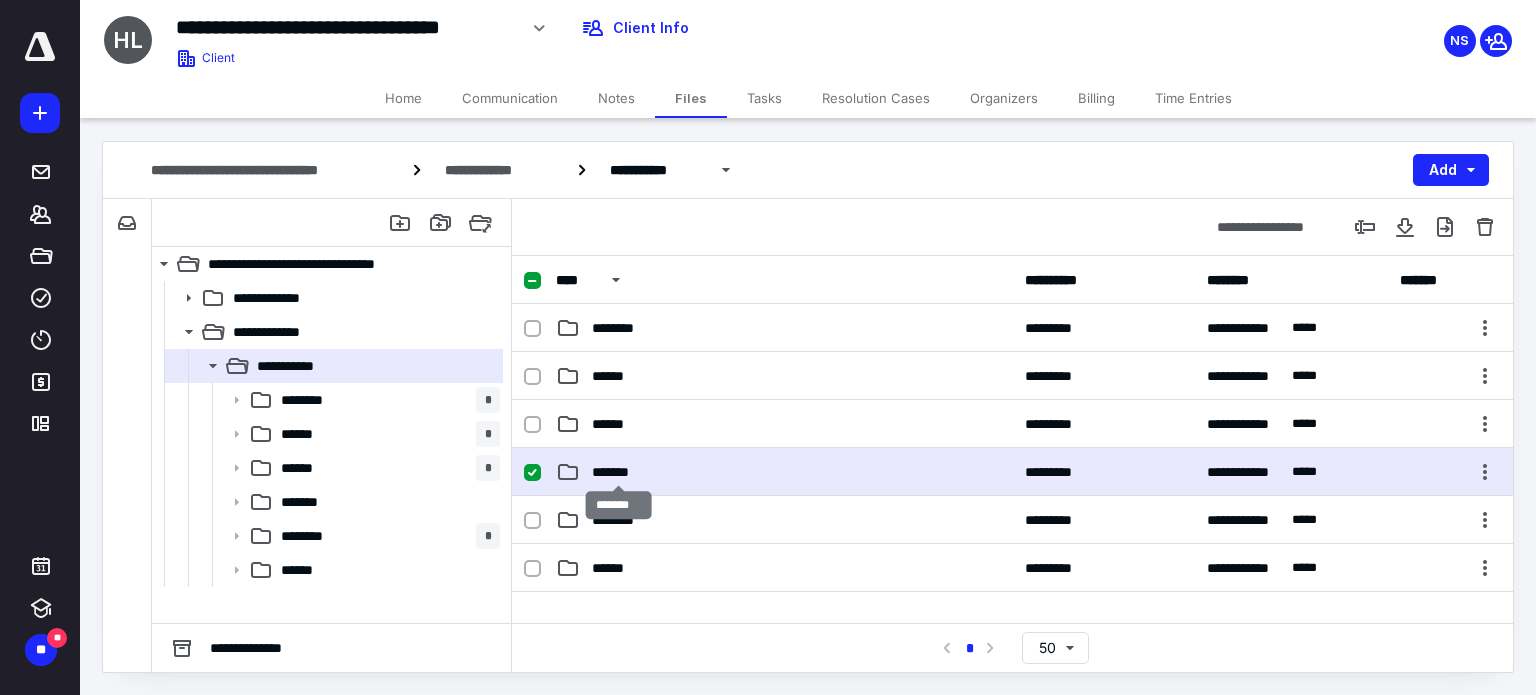 click on "*******" at bounding box center [618, 472] 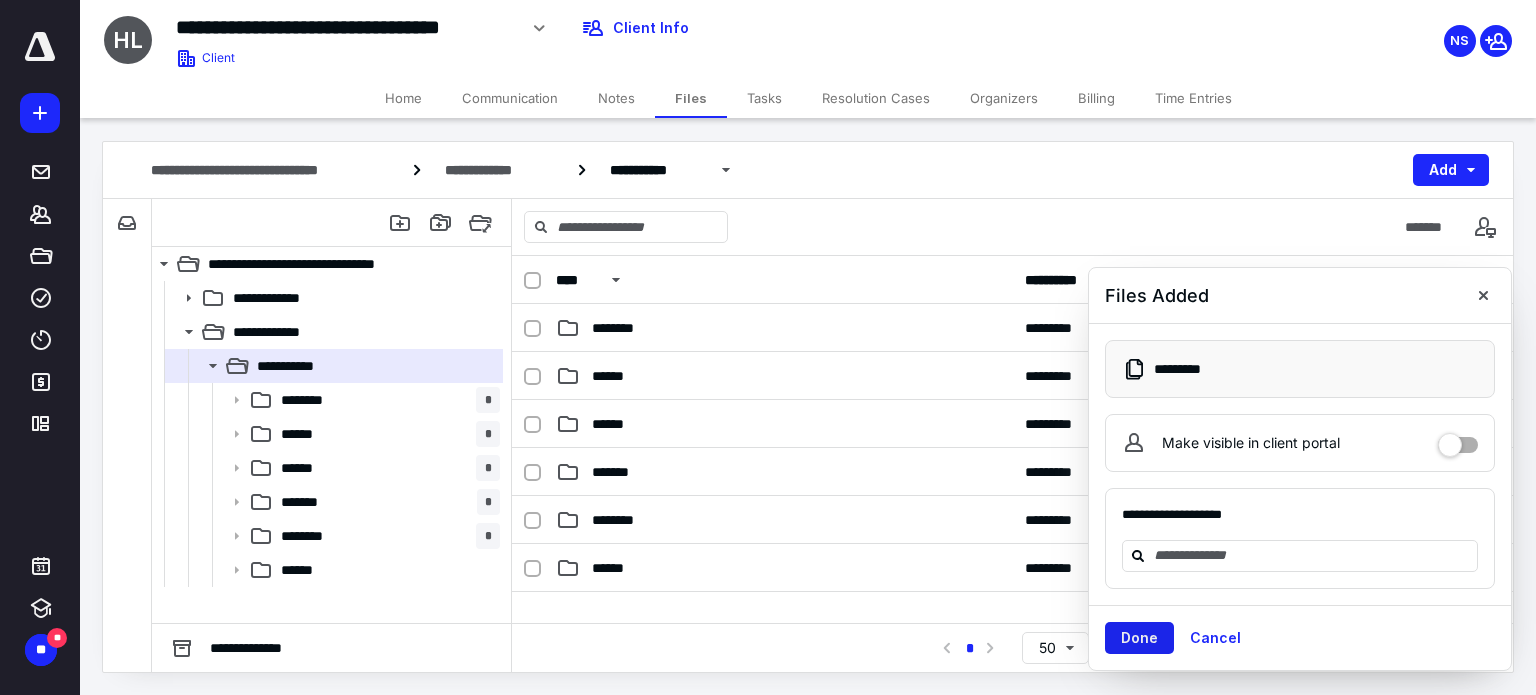 click on "Done" at bounding box center [1139, 638] 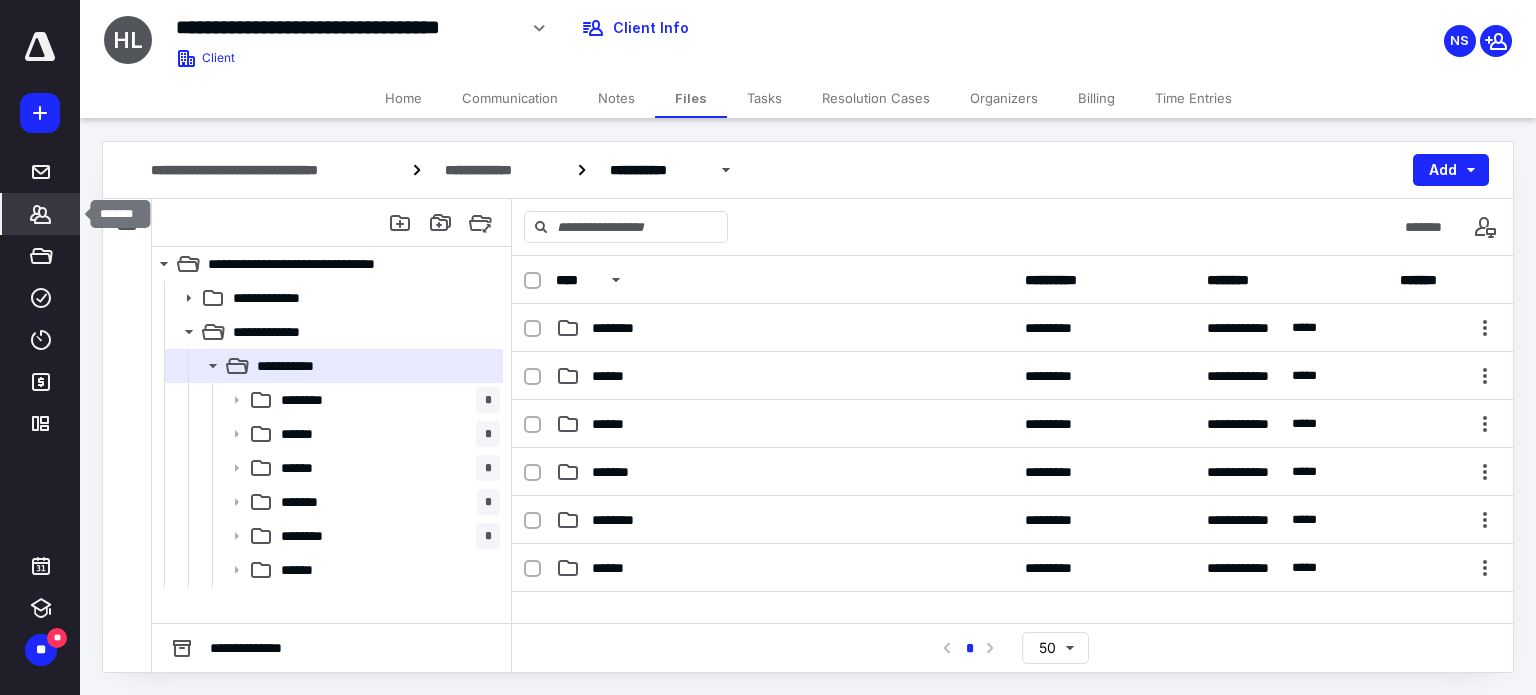 click 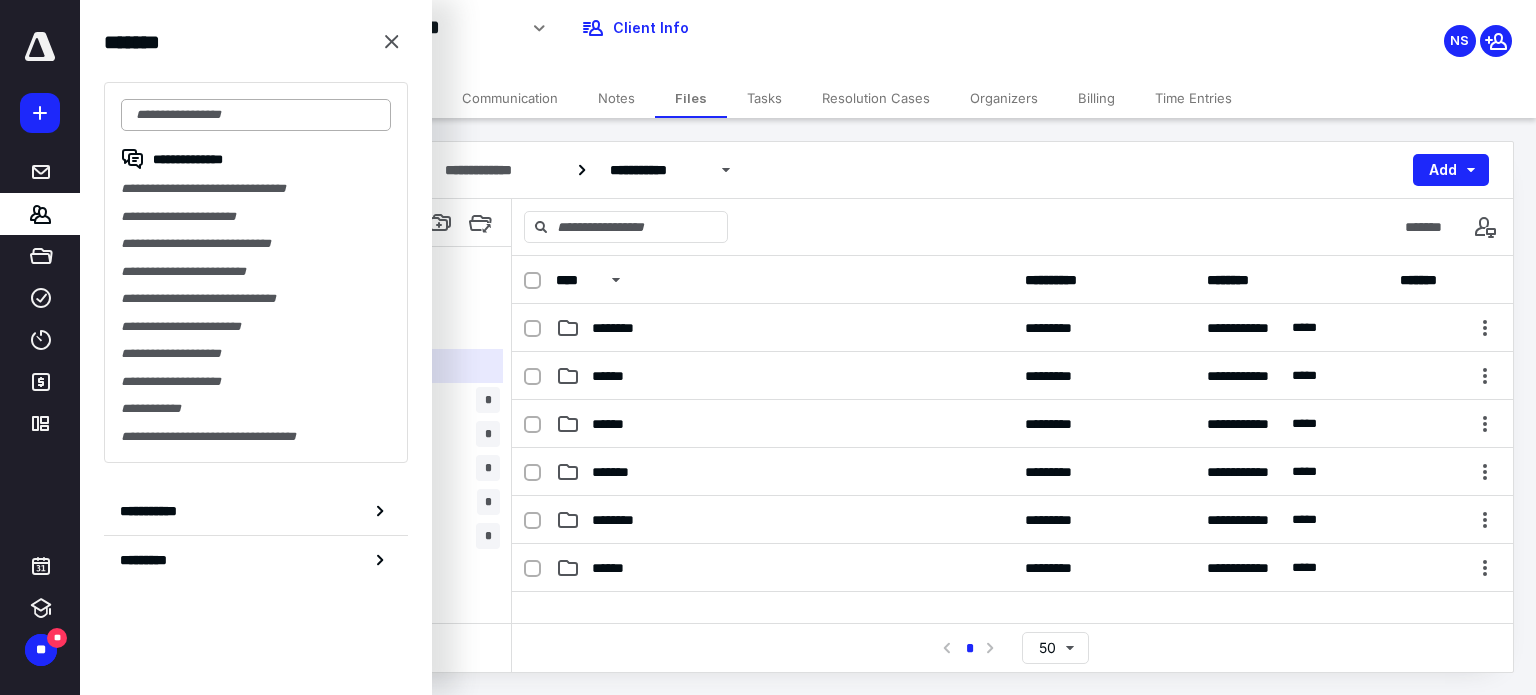 click at bounding box center (256, 115) 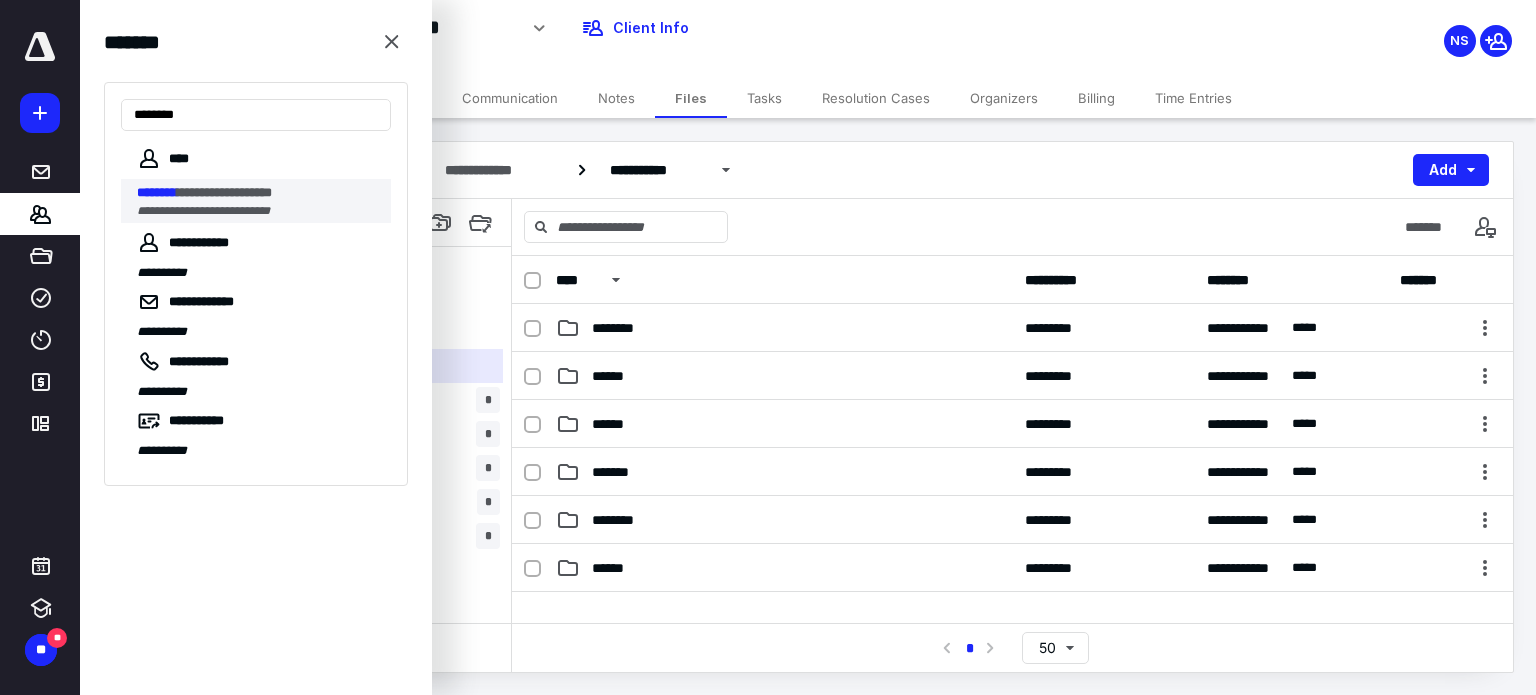 type on "********" 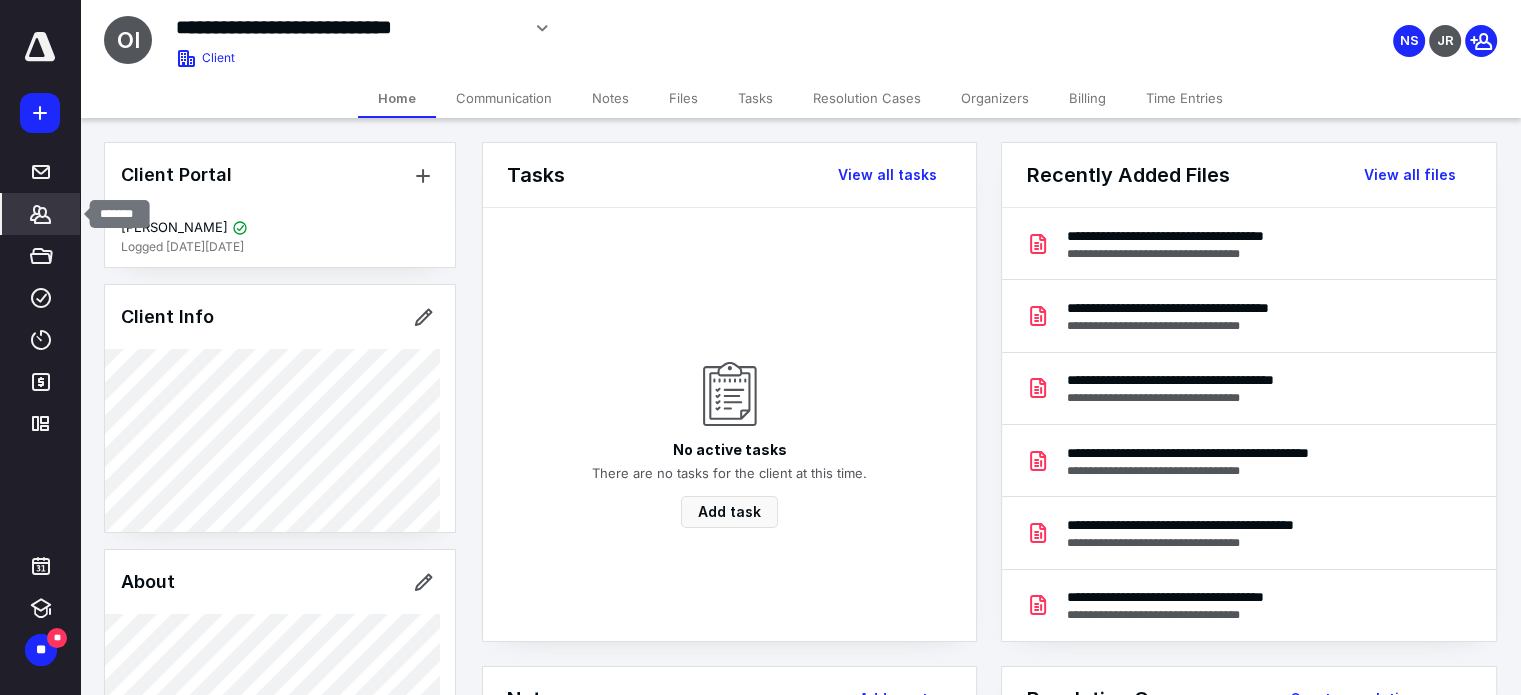 click 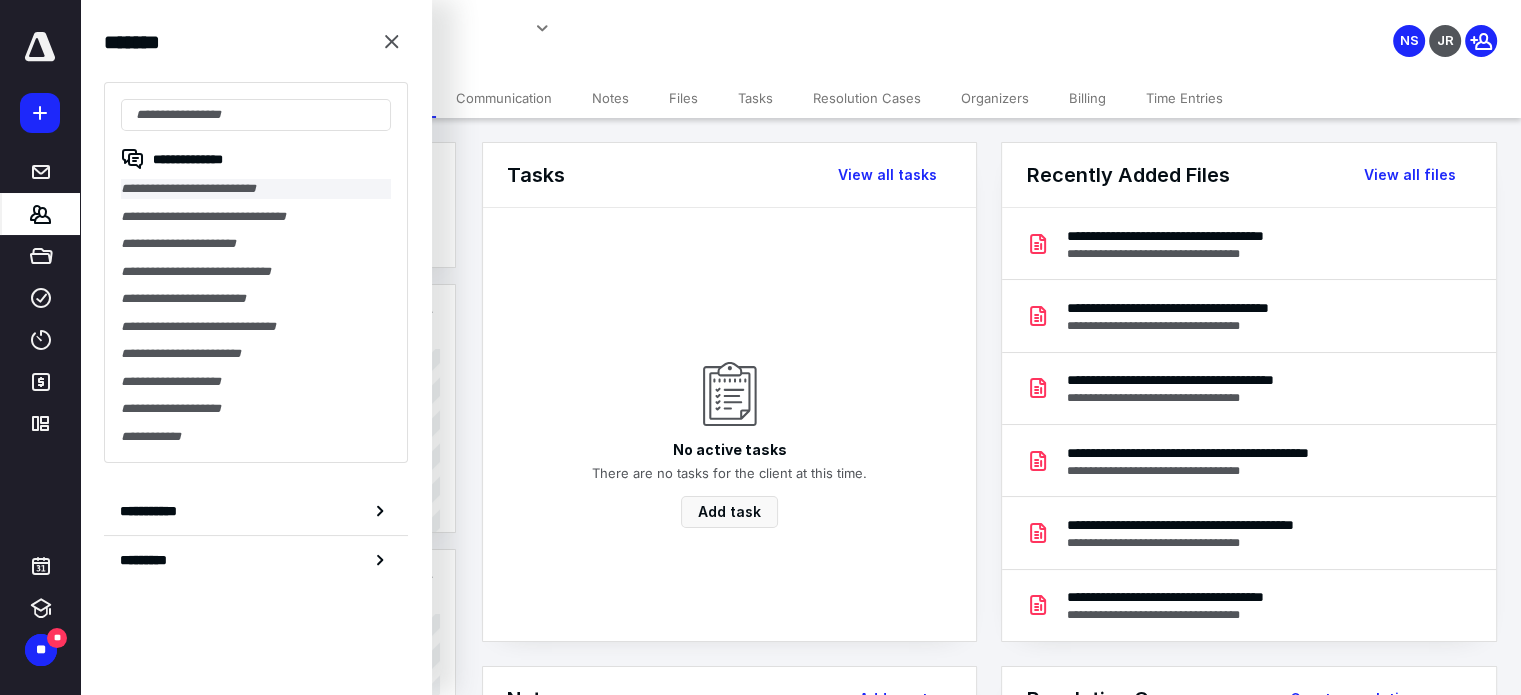 click on "**********" at bounding box center (256, 189) 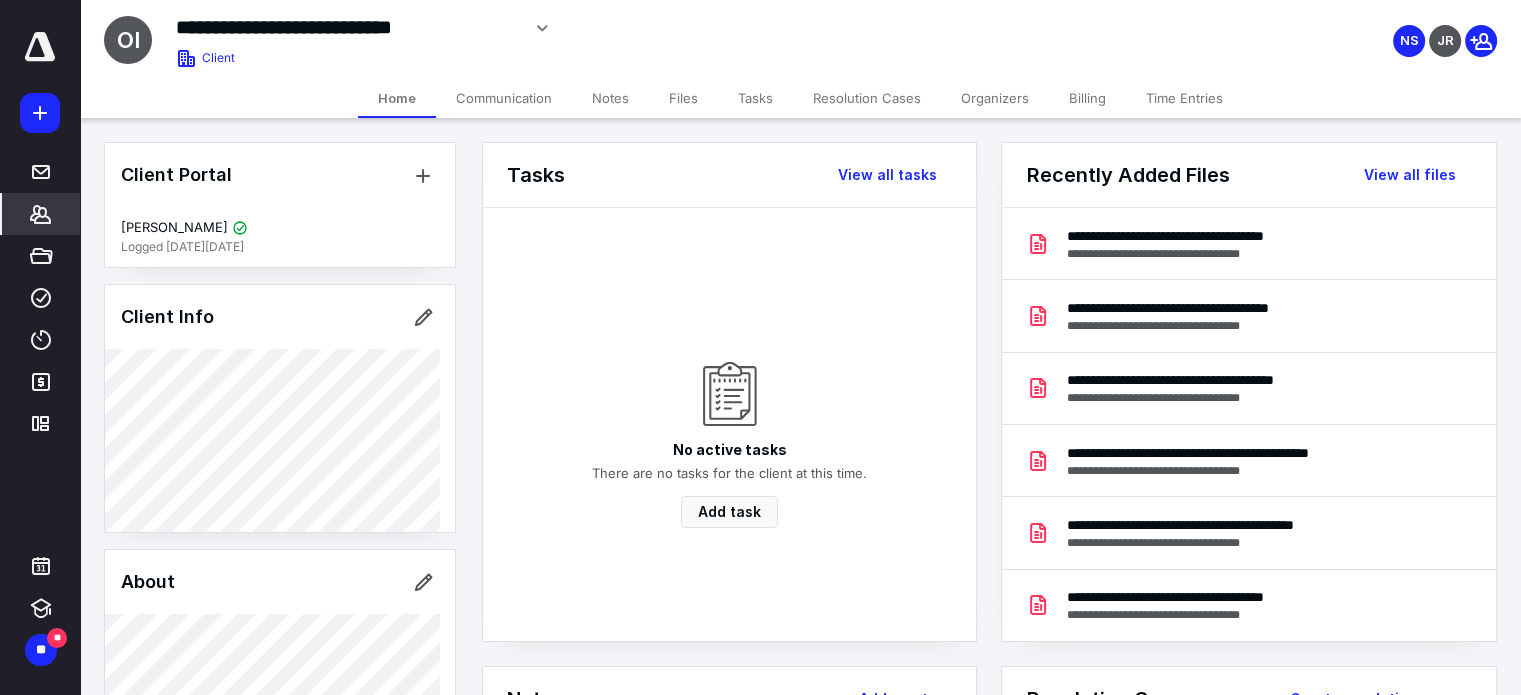 click on "Files" at bounding box center (683, 98) 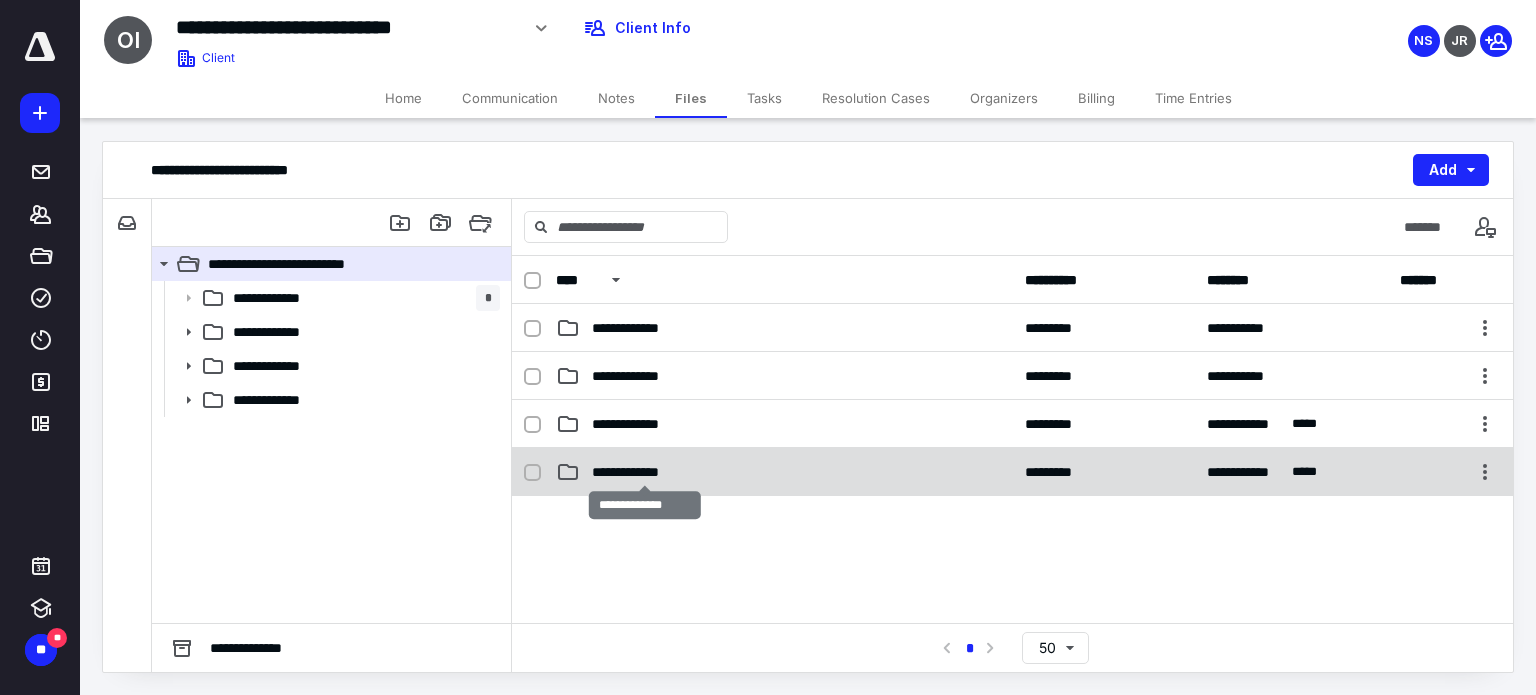 click on "**********" at bounding box center [645, 472] 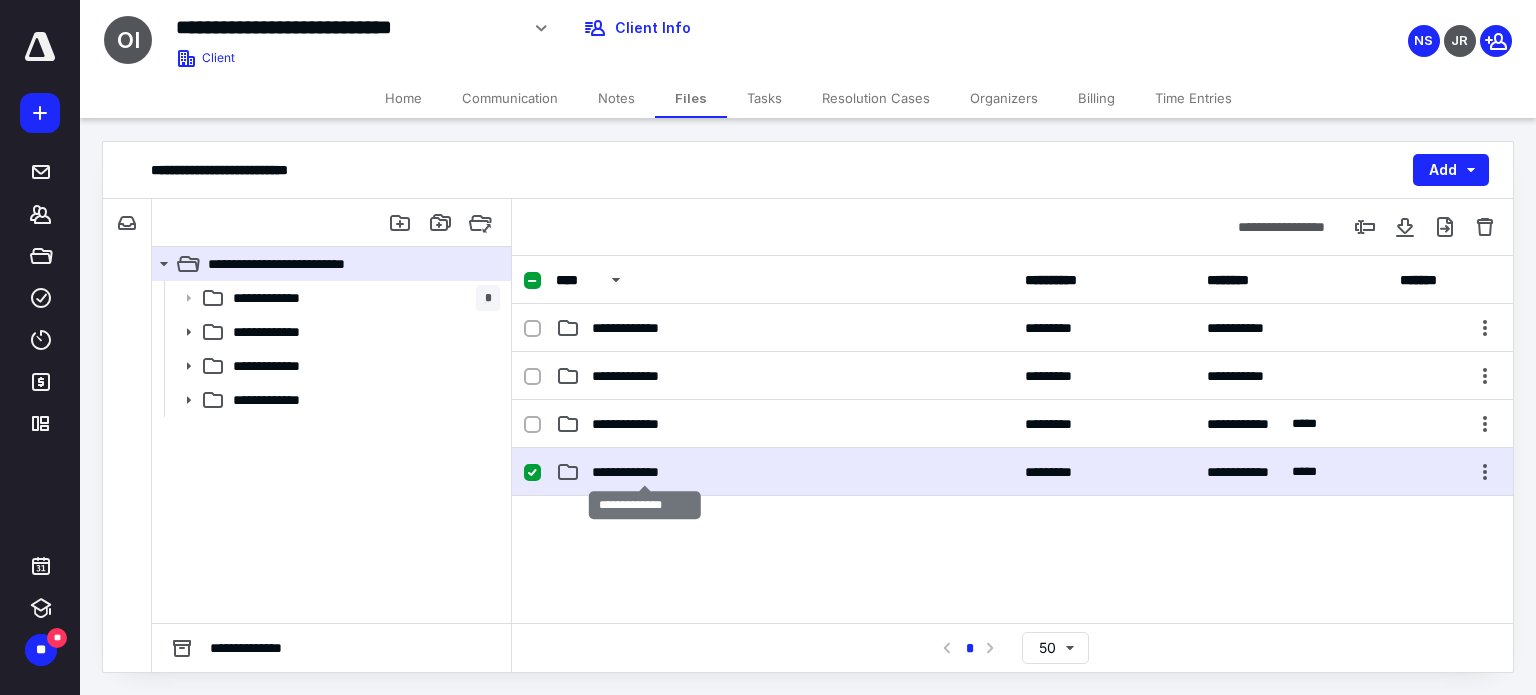 click on "**********" at bounding box center (645, 472) 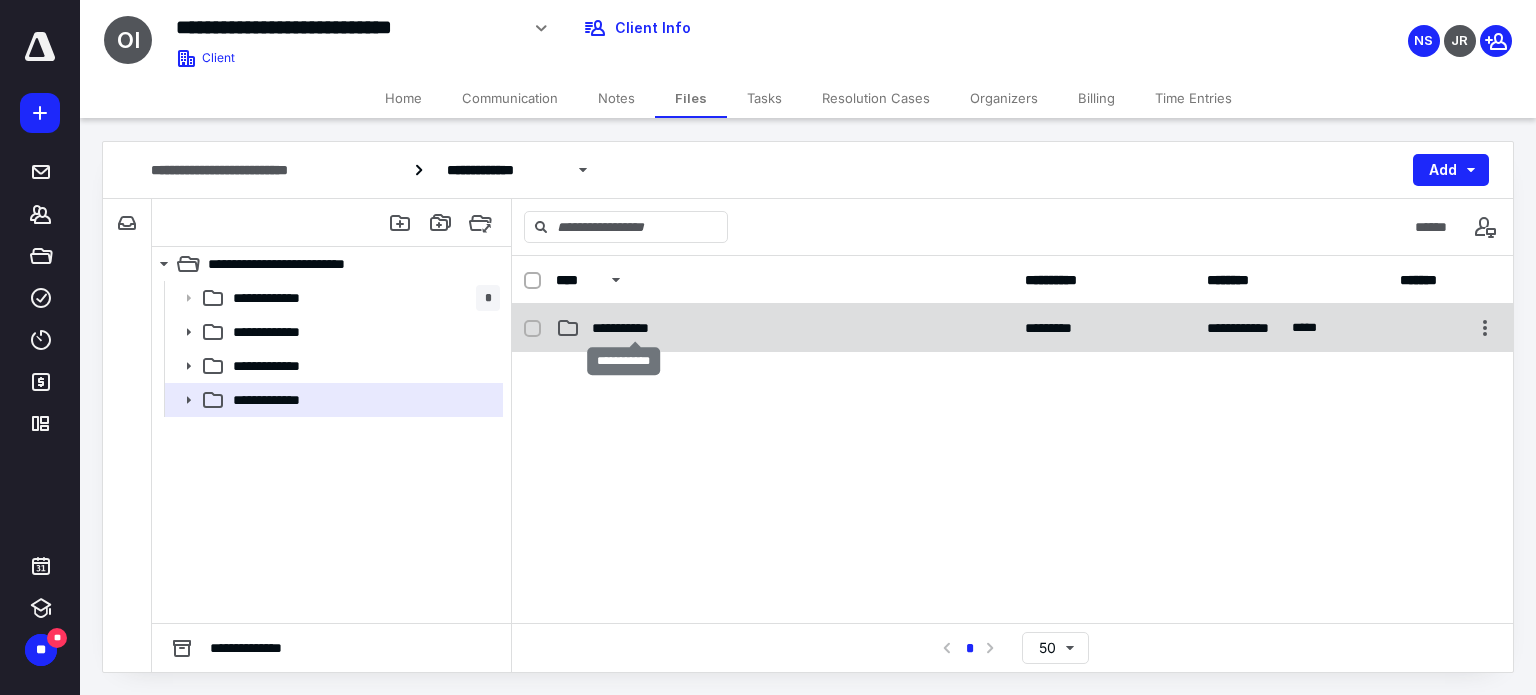 click on "**********" at bounding box center [635, 328] 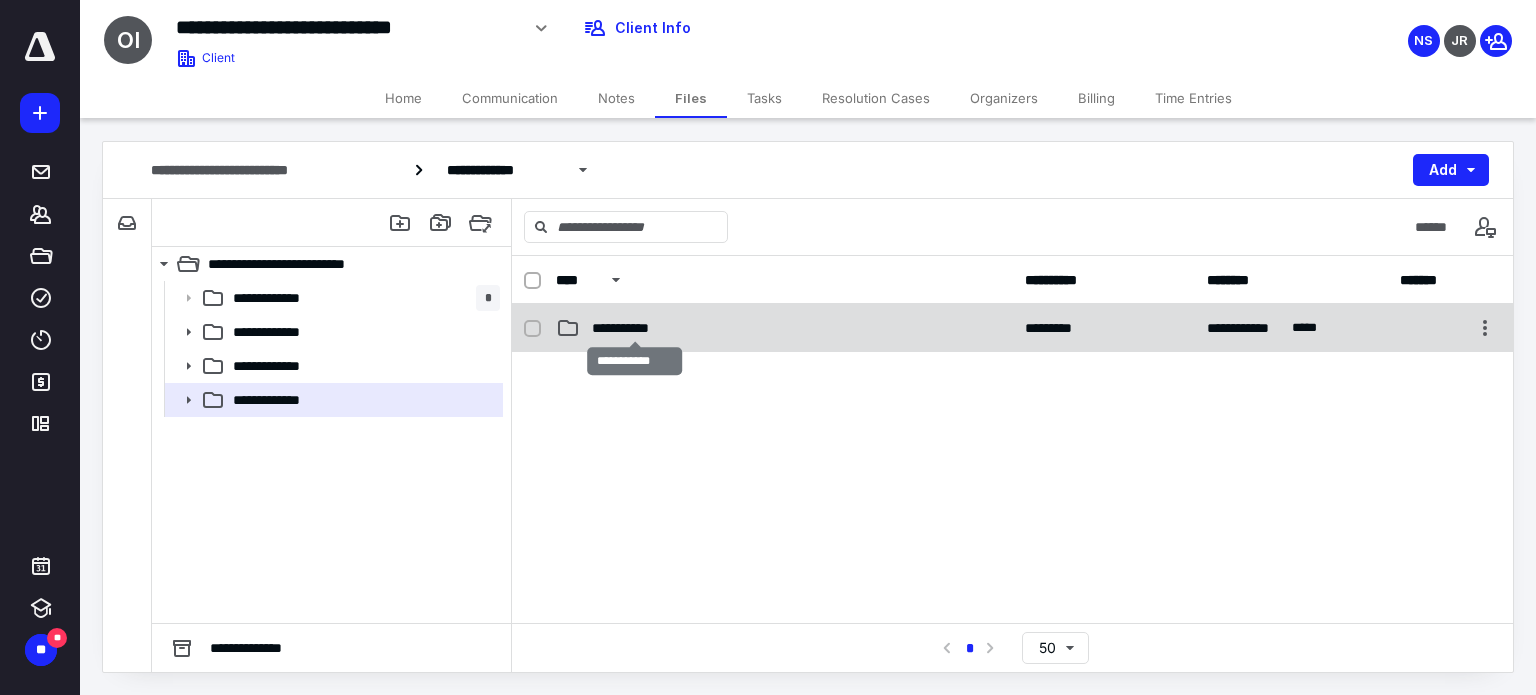 click on "**********" at bounding box center (635, 328) 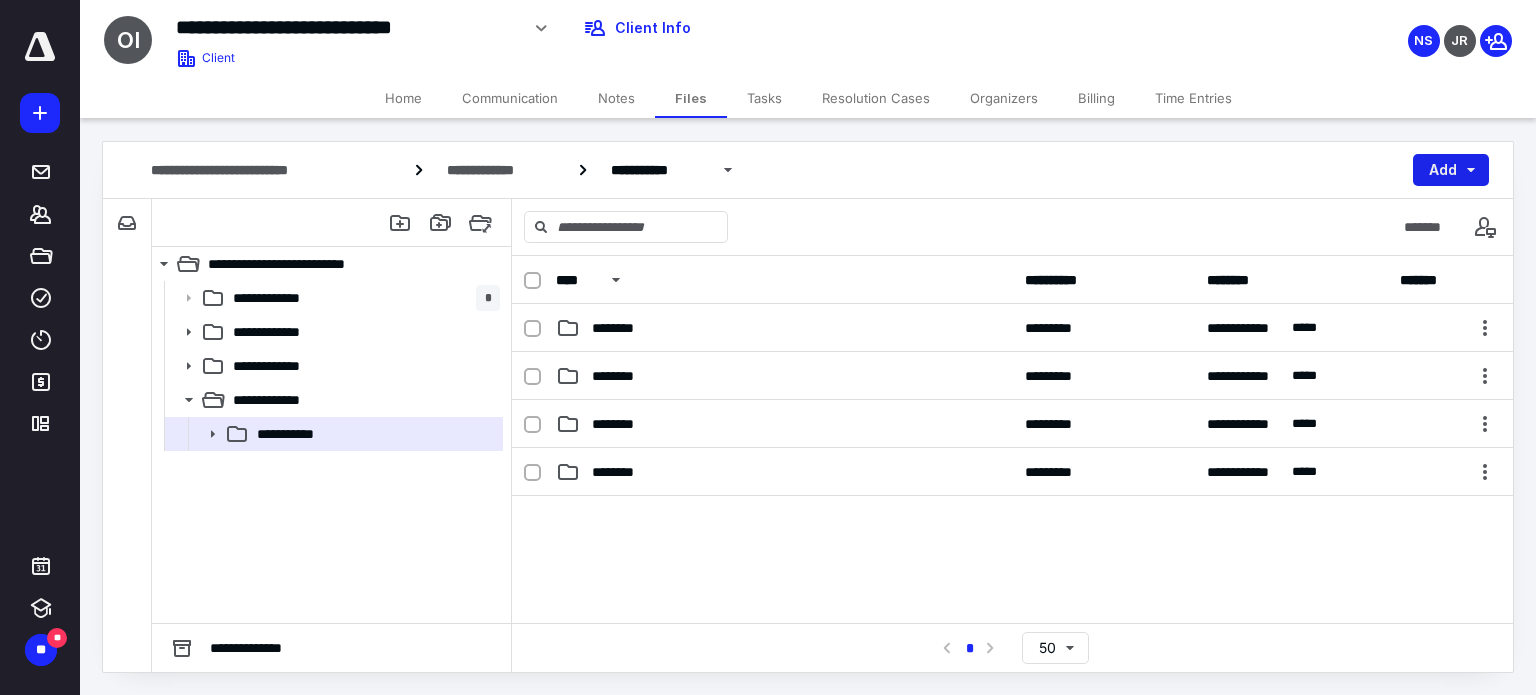 click on "Add" at bounding box center [1451, 170] 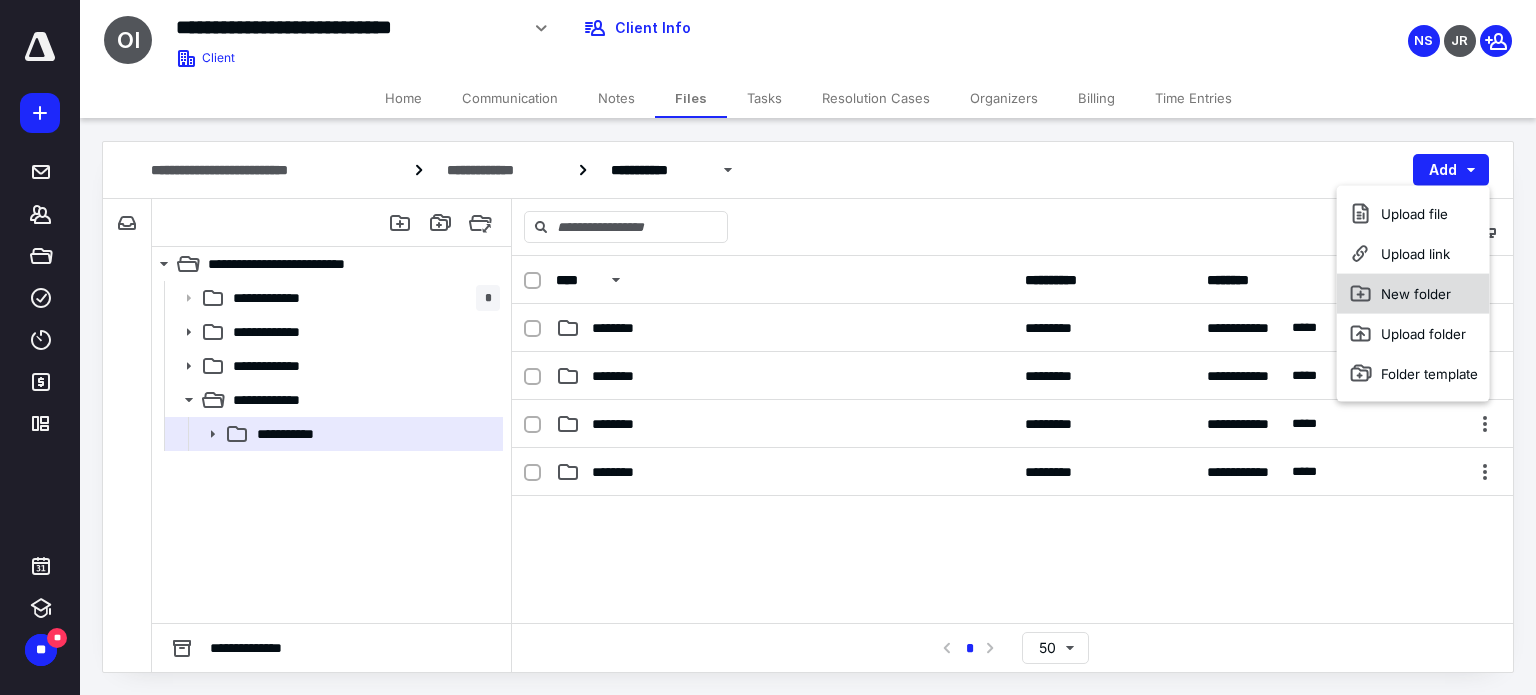 click on "New folder" at bounding box center (1413, 294) 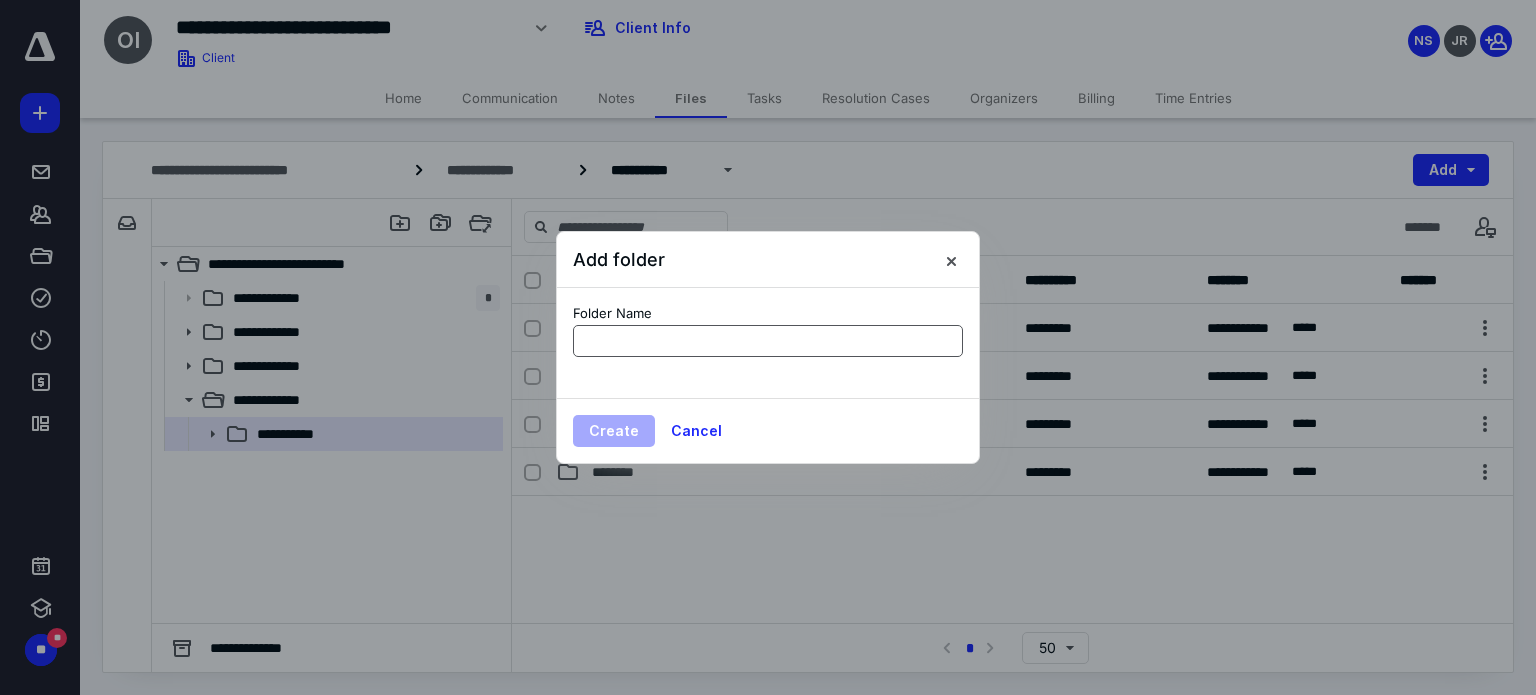 click at bounding box center [768, 341] 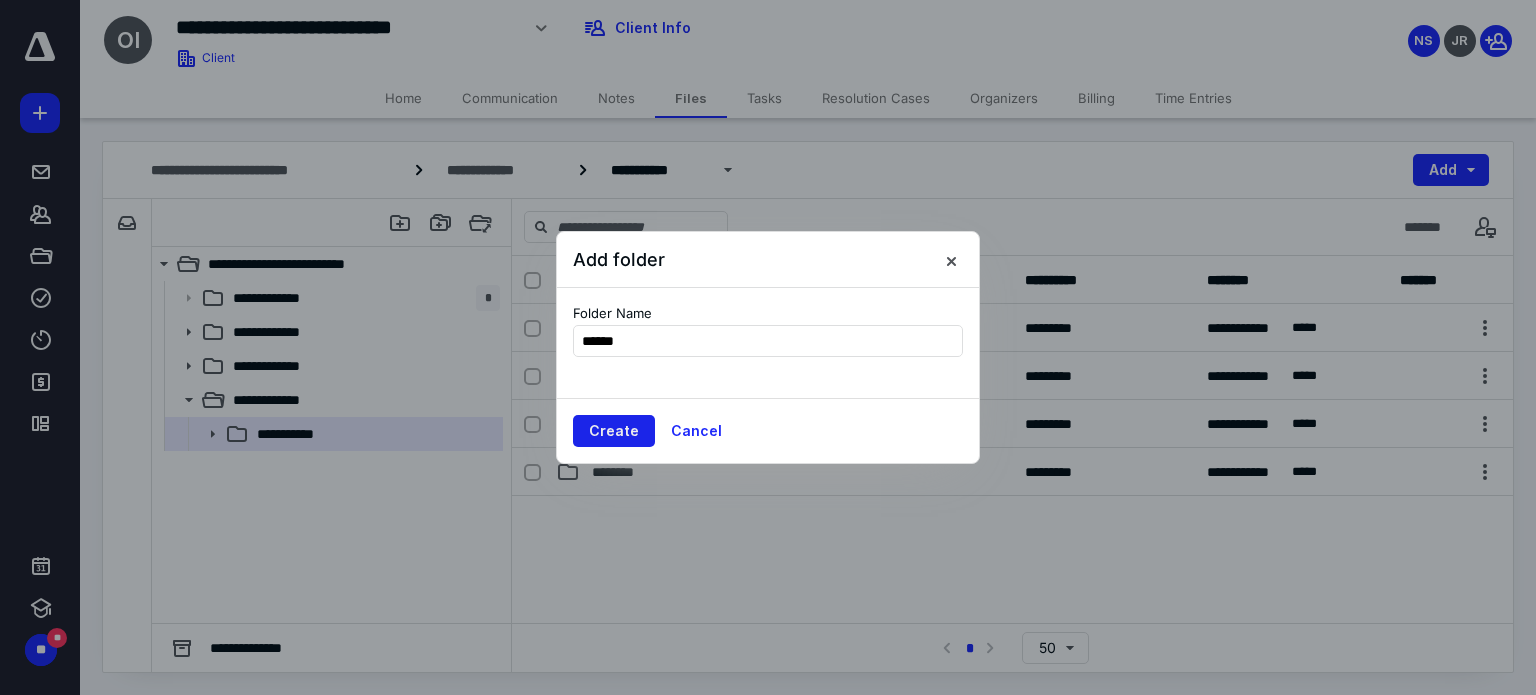 type on "******" 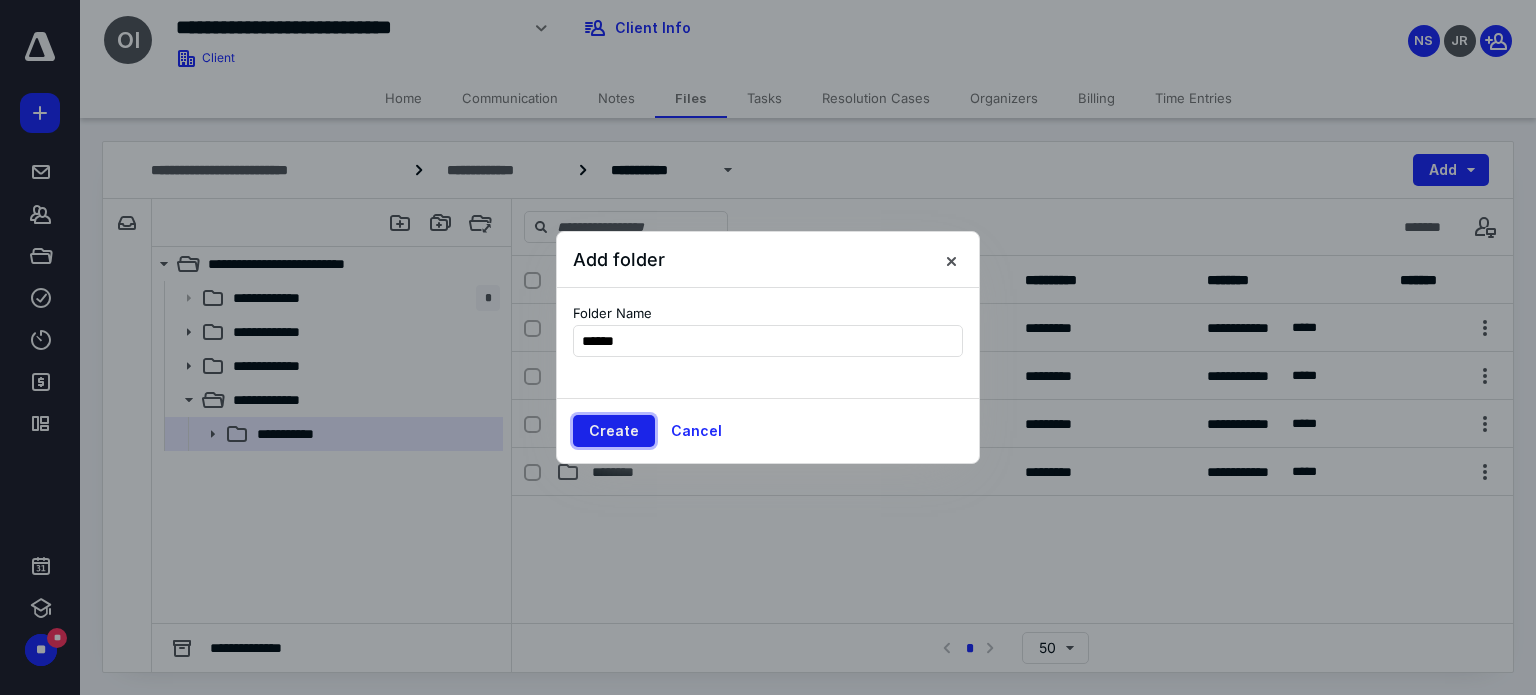click on "Create" at bounding box center (614, 431) 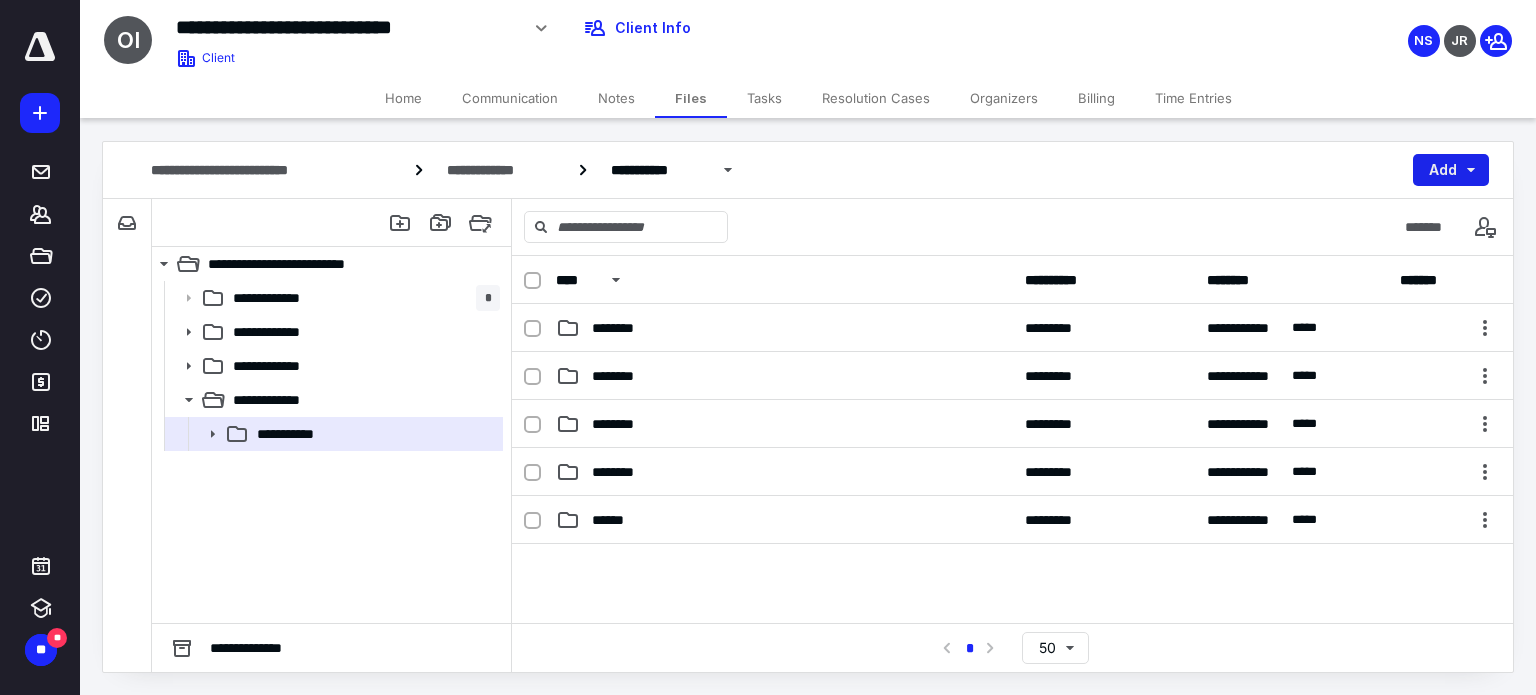 click on "Add" at bounding box center (1451, 170) 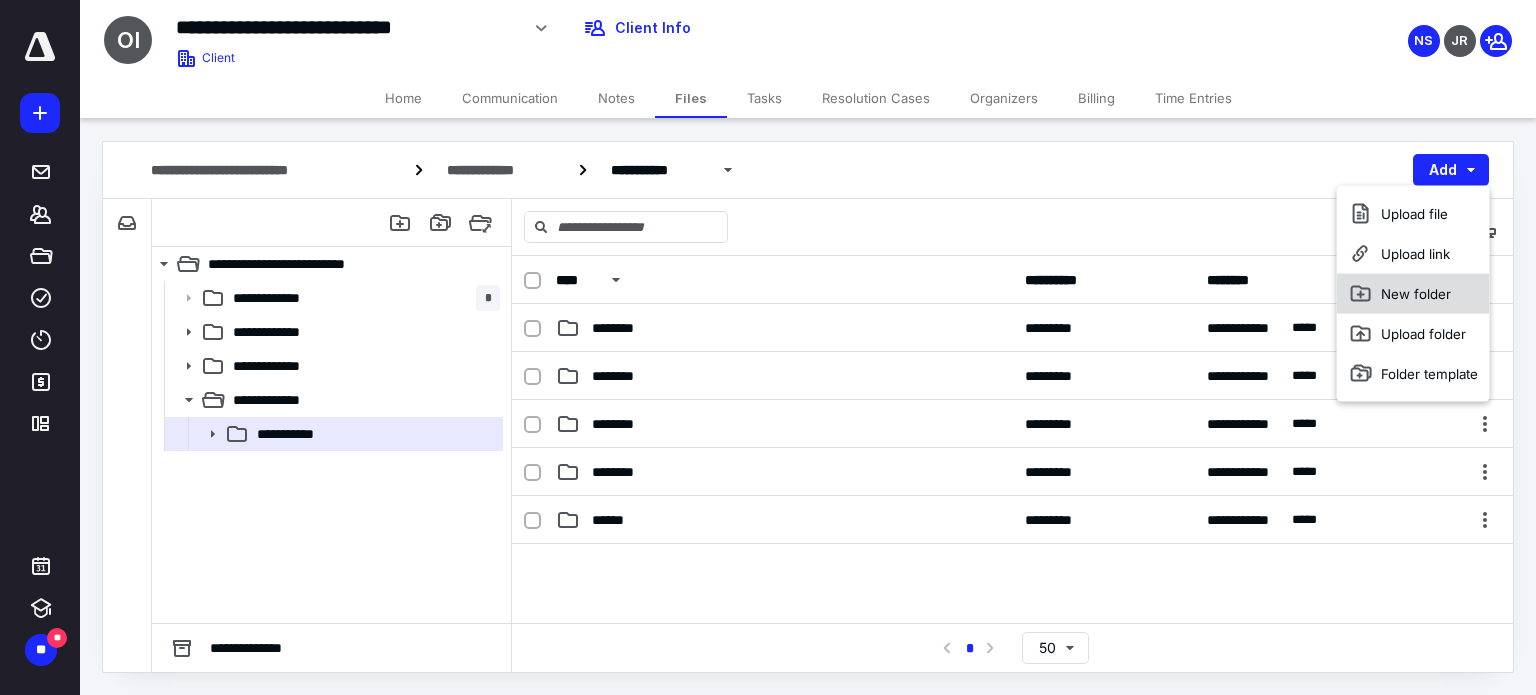 click on "New folder" at bounding box center [1413, 294] 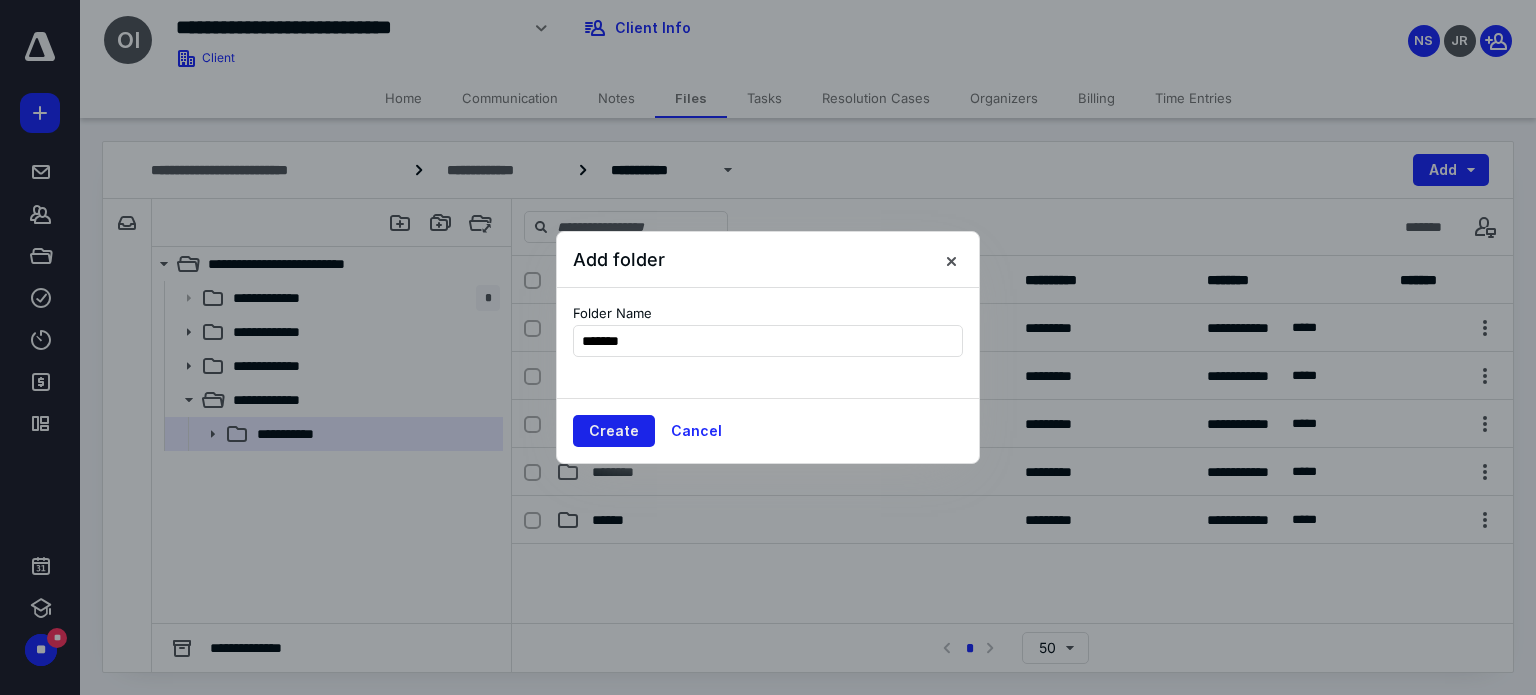 type on "*******" 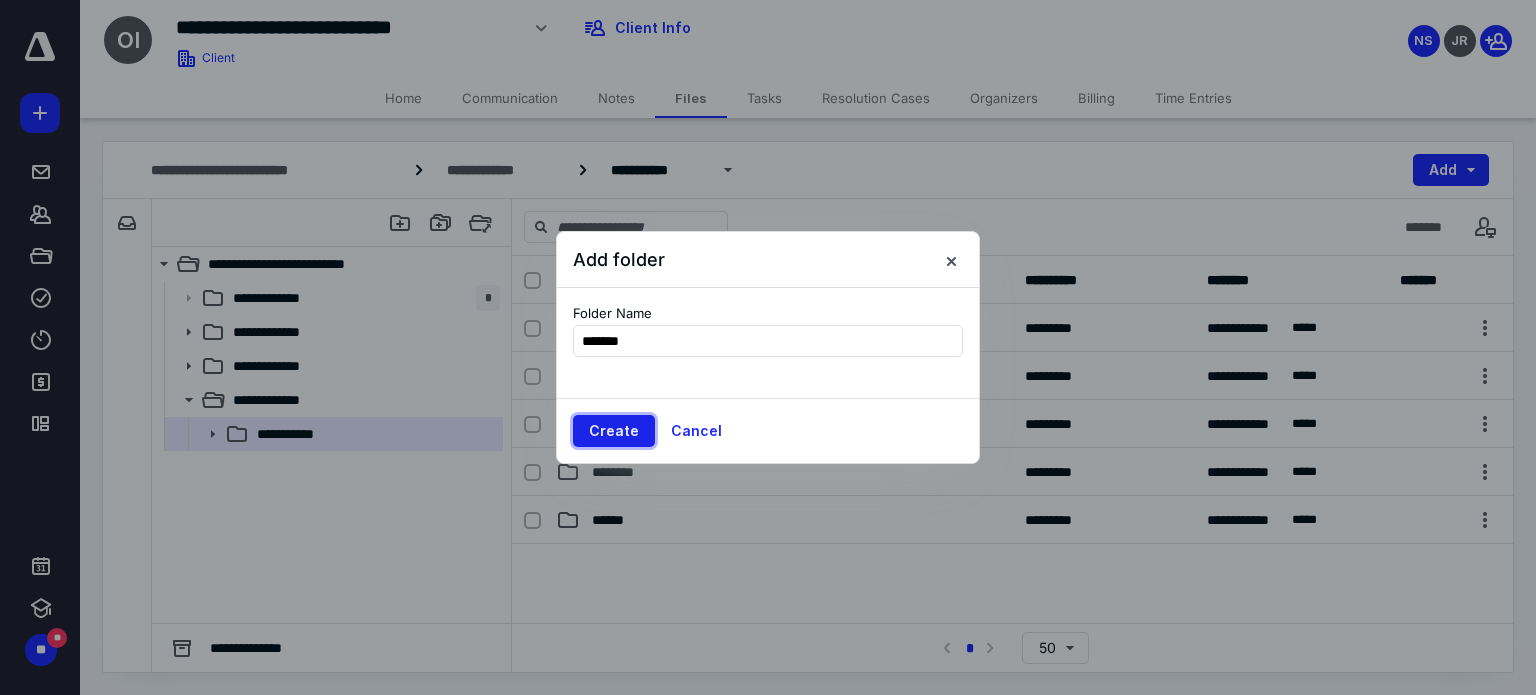 click on "Create" at bounding box center [614, 431] 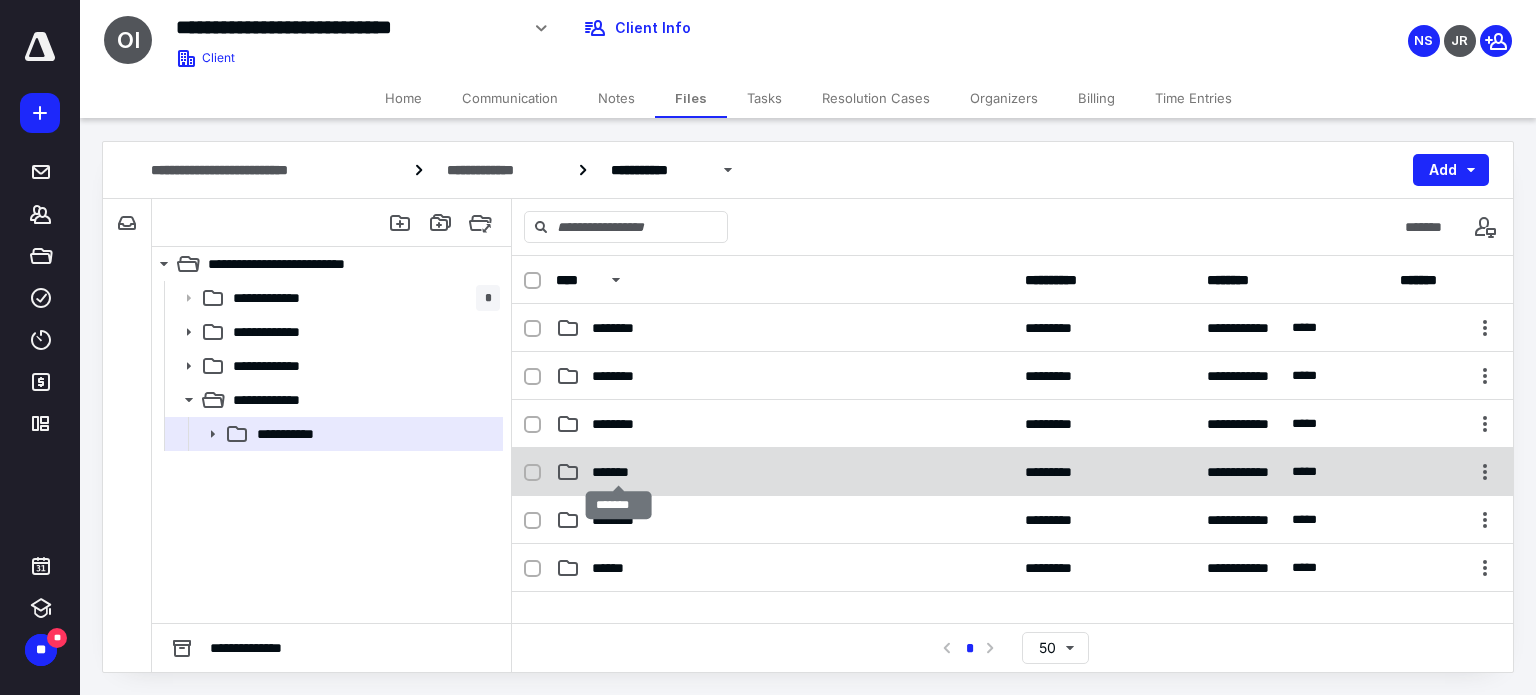 click on "*******" at bounding box center [618, 472] 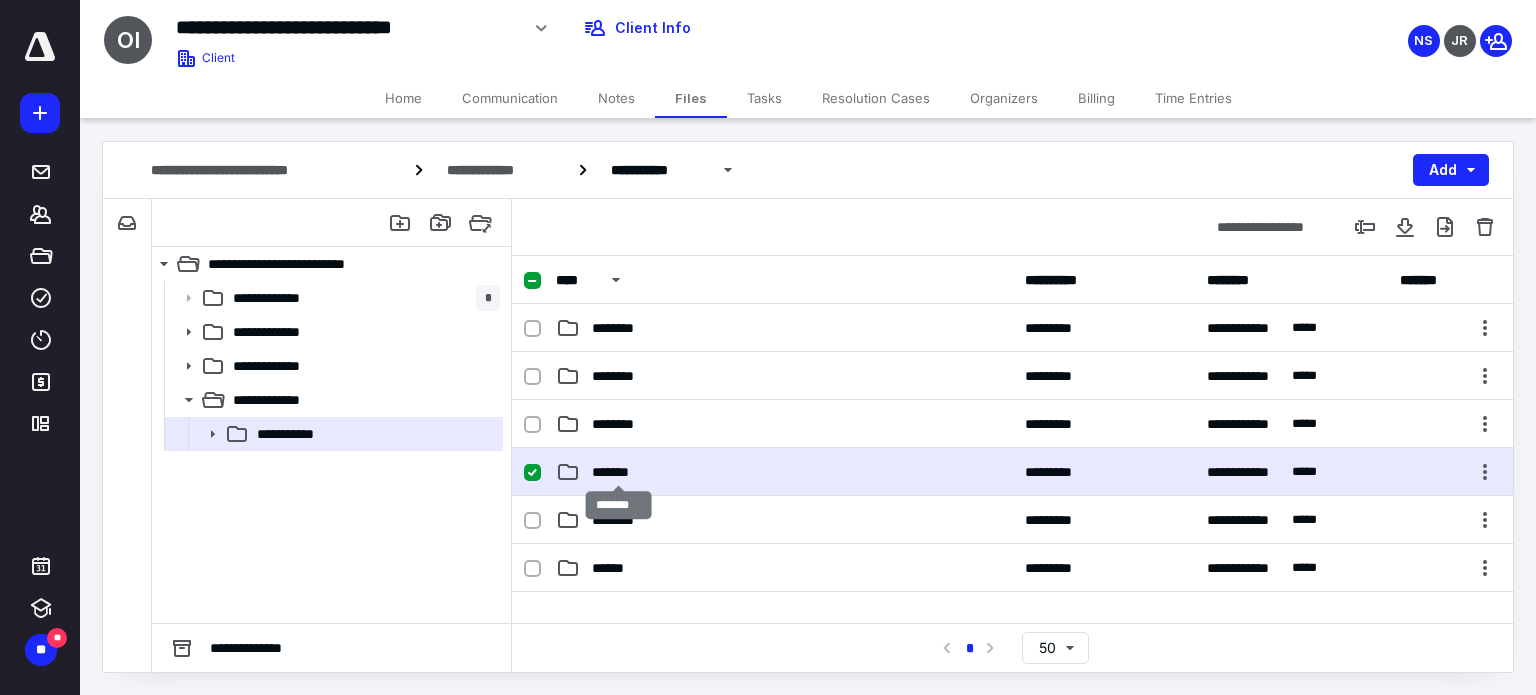 click on "*******" at bounding box center [618, 472] 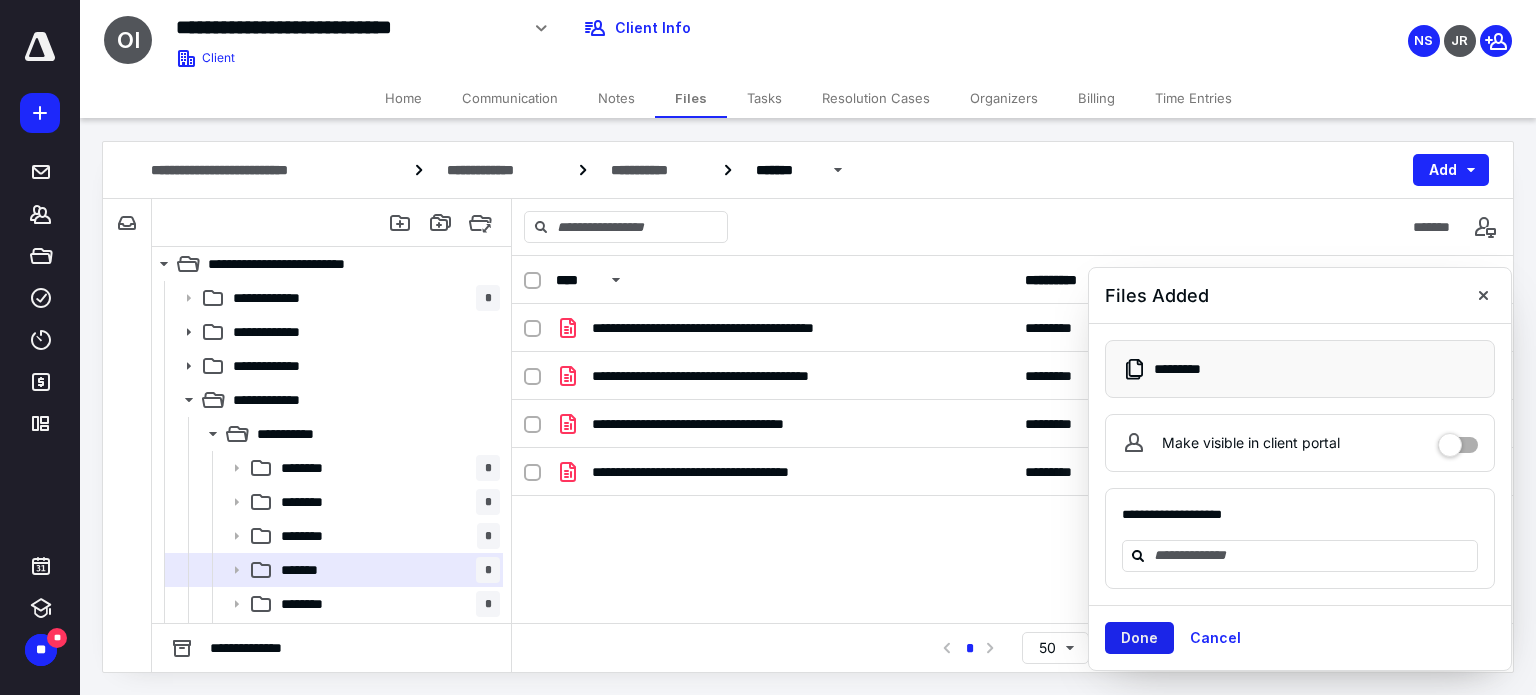 click on "Done" at bounding box center (1139, 638) 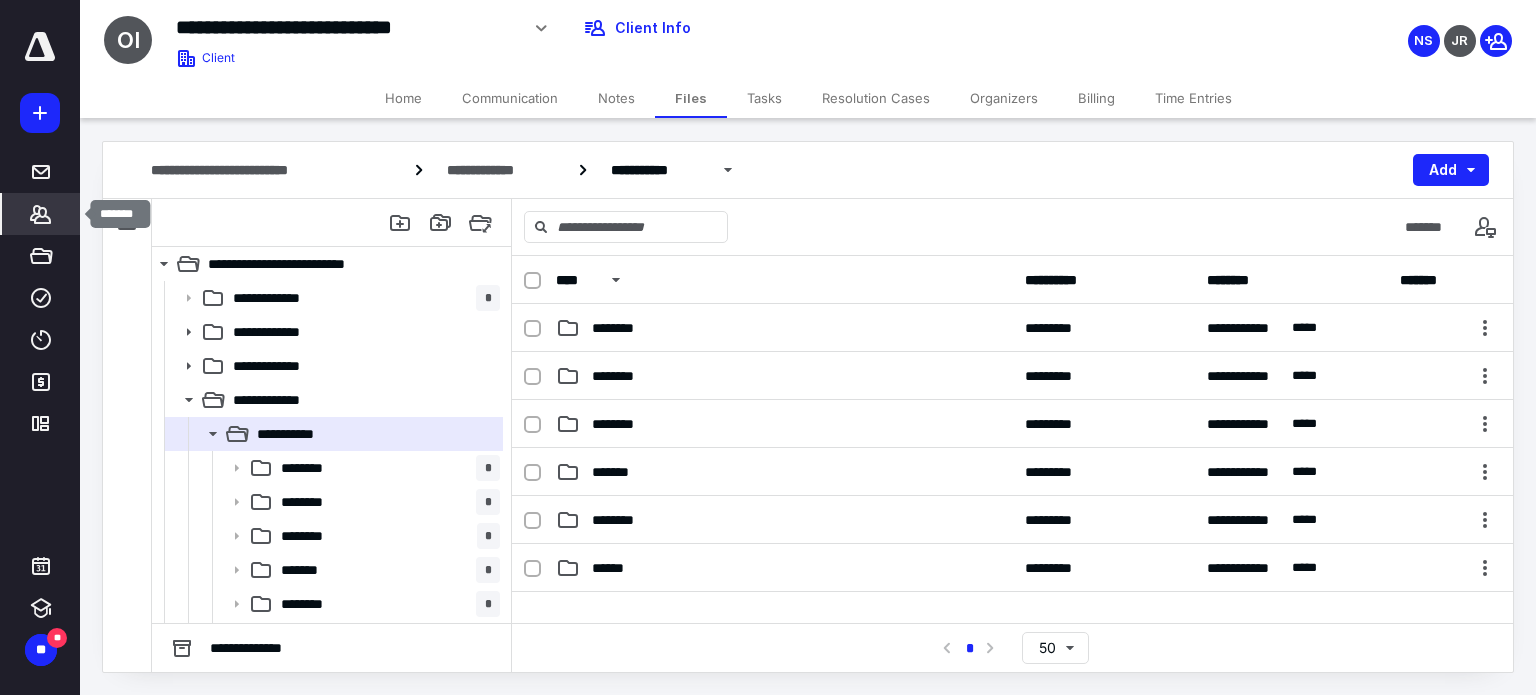 click 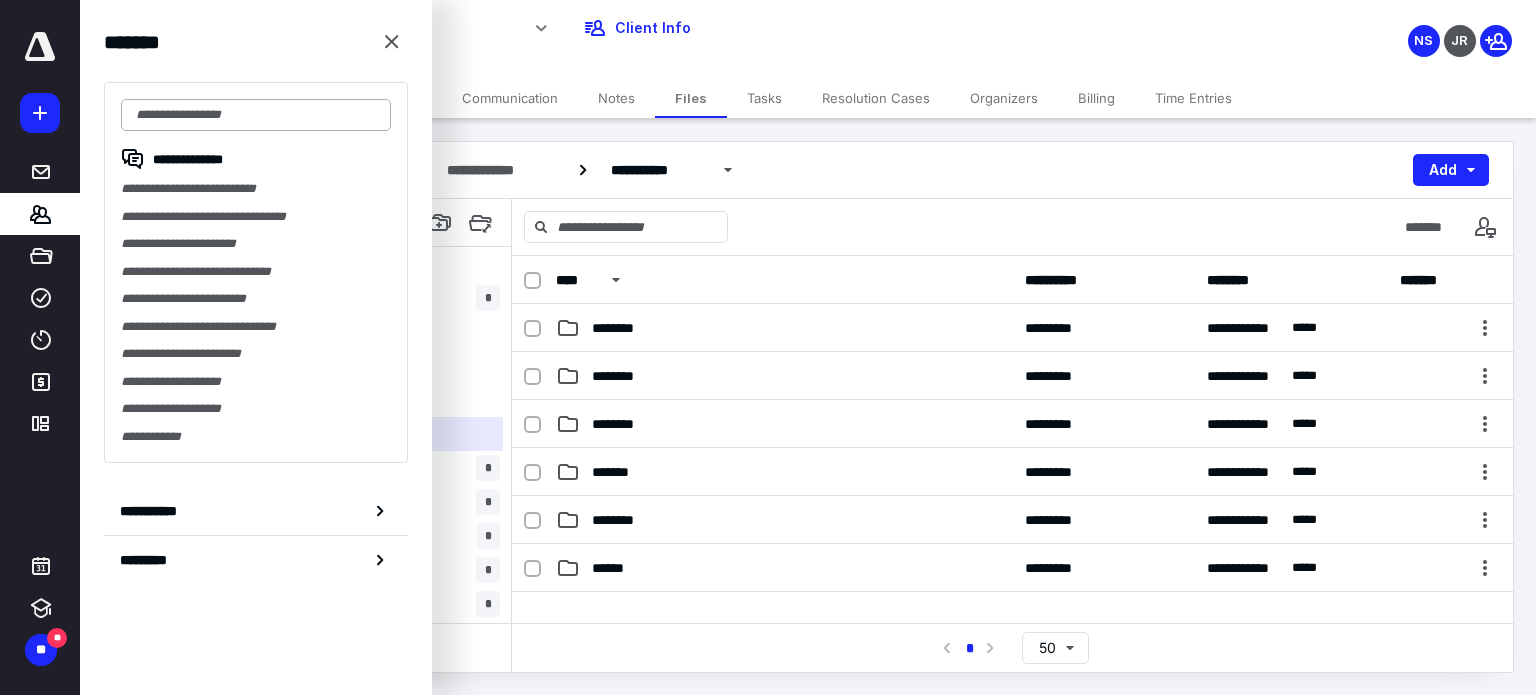 click at bounding box center [256, 115] 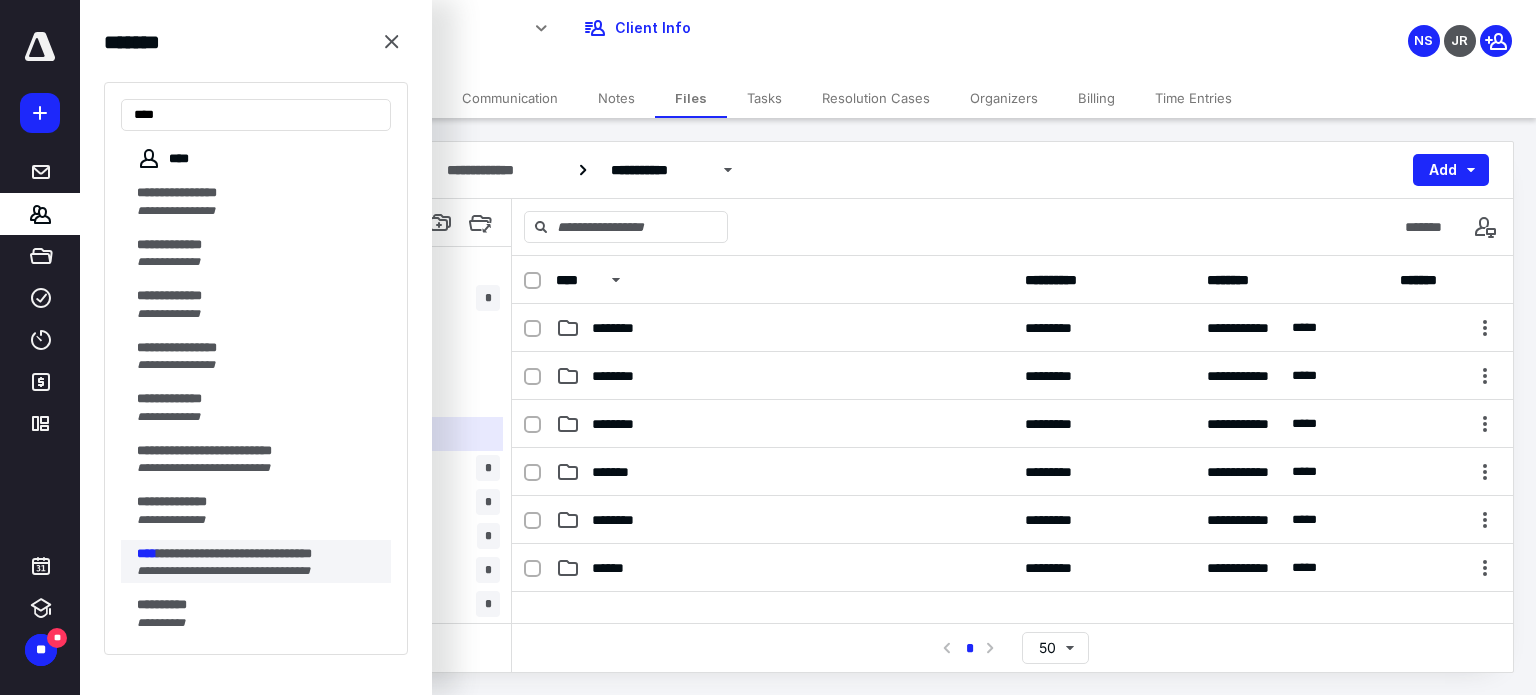 type on "****" 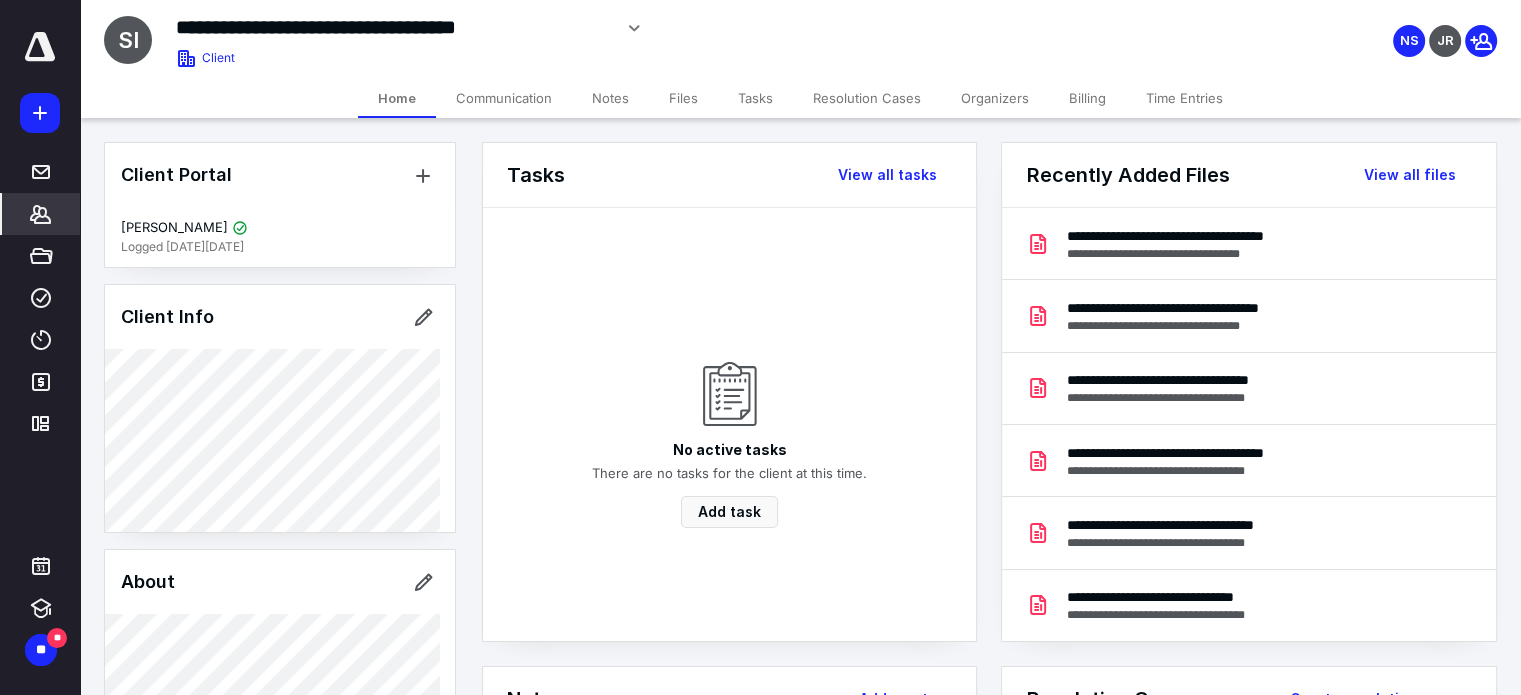 click on "Files" at bounding box center (683, 98) 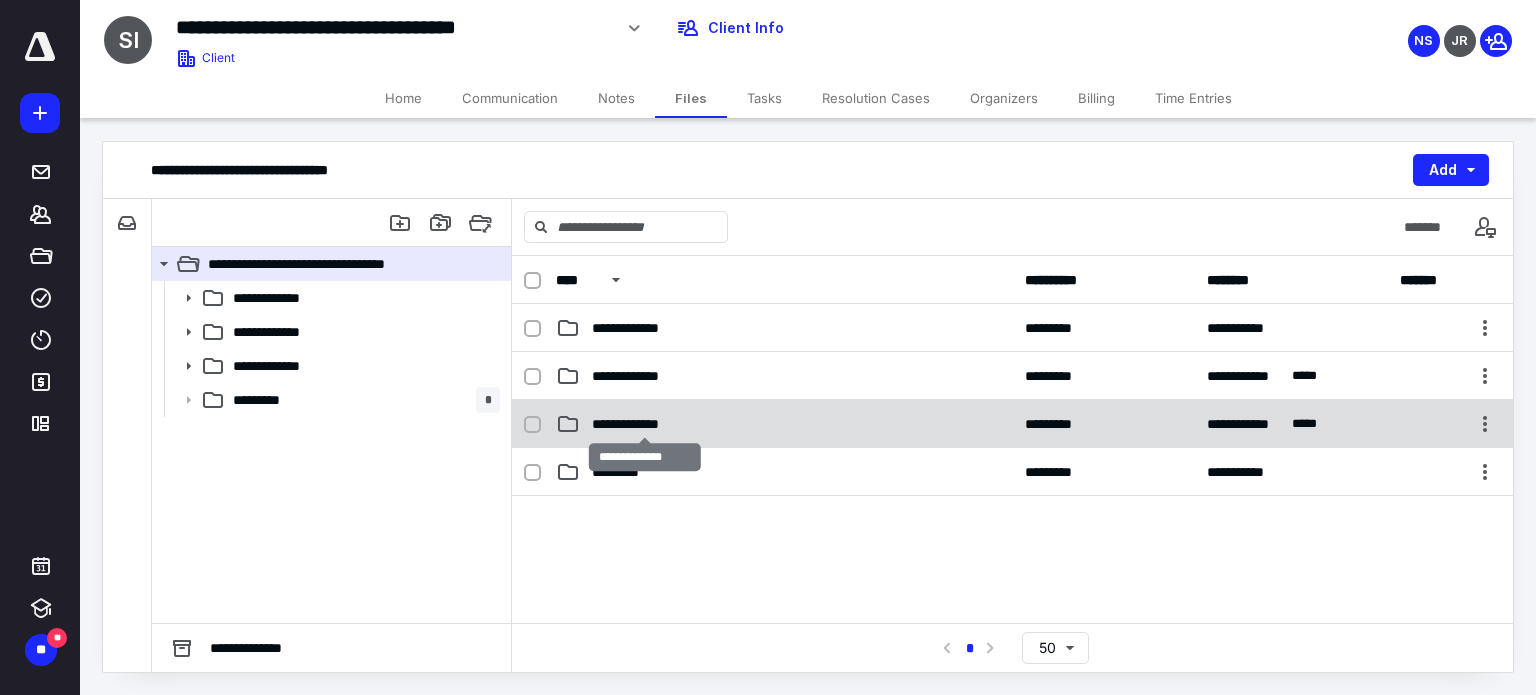 click on "**********" at bounding box center (645, 424) 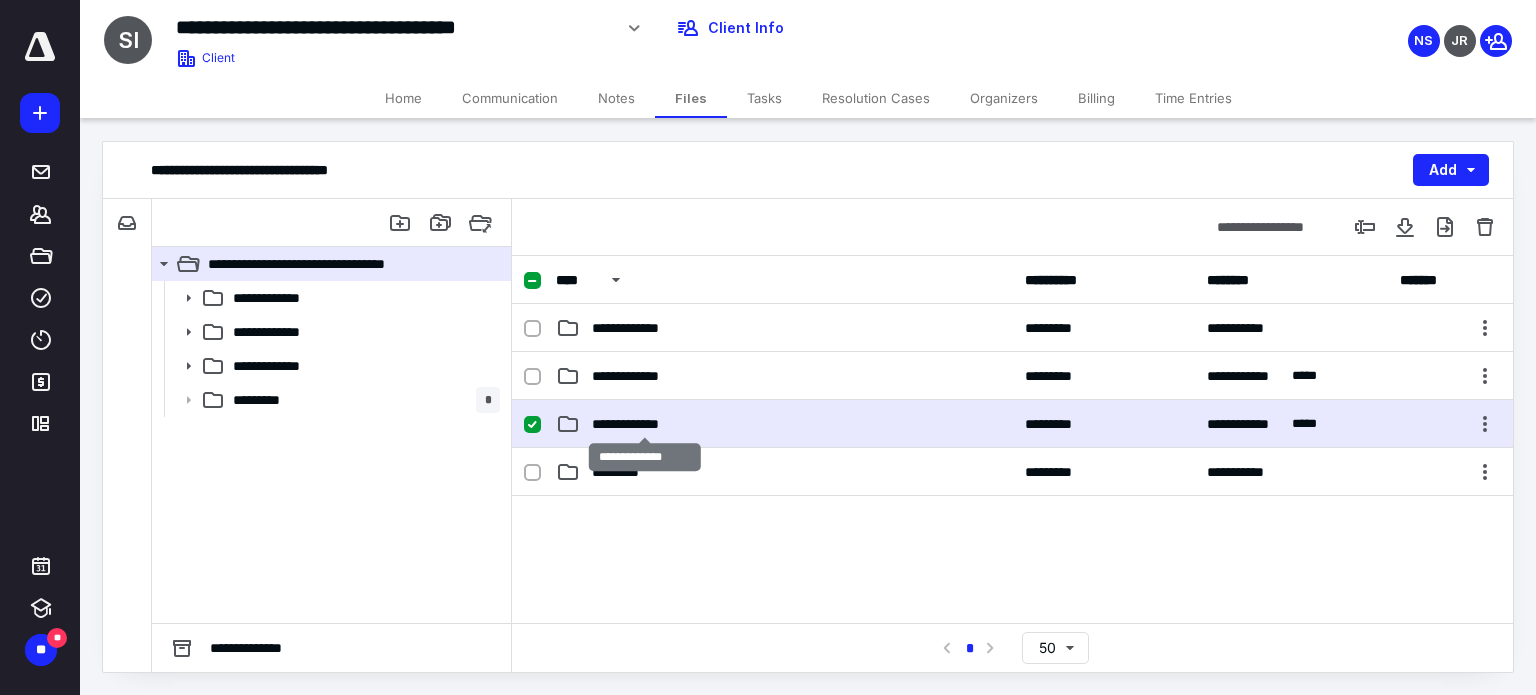 click on "**********" at bounding box center [645, 424] 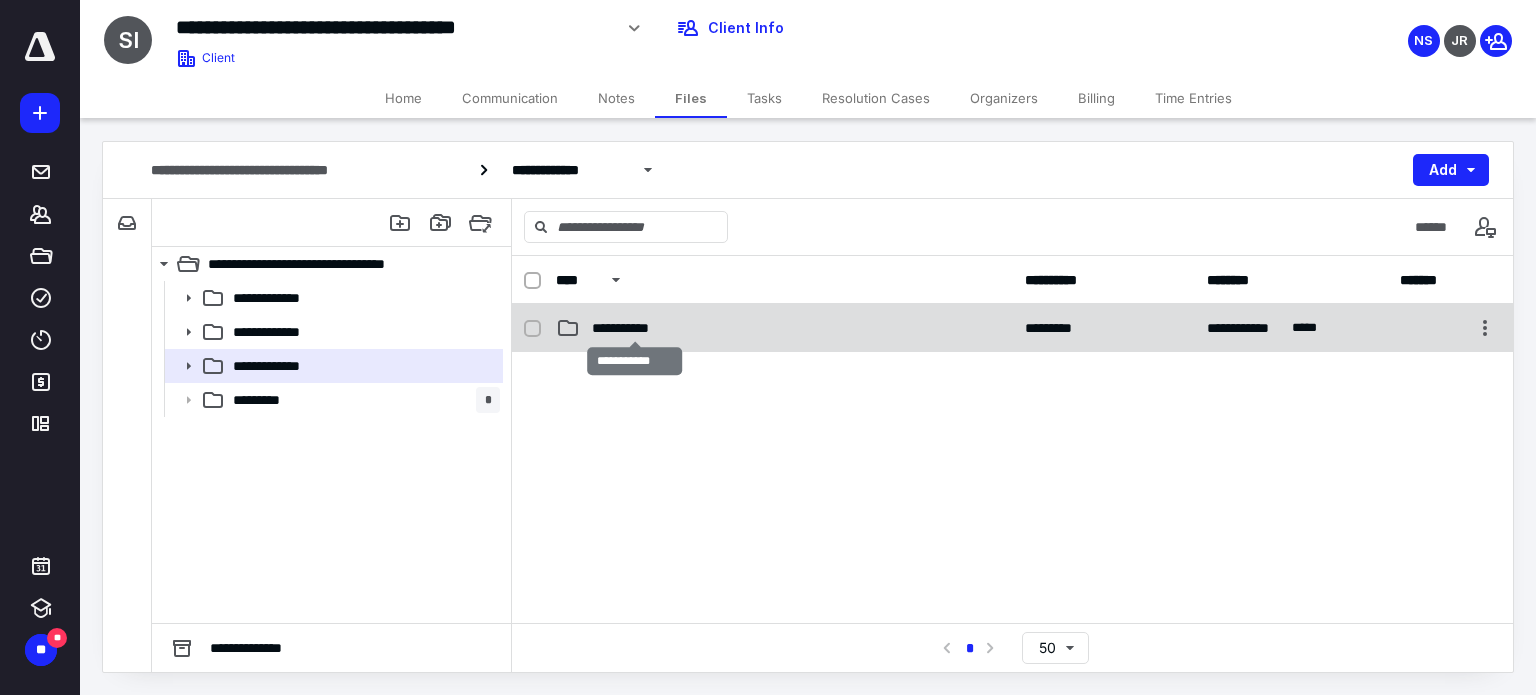 click on "**********" at bounding box center [635, 328] 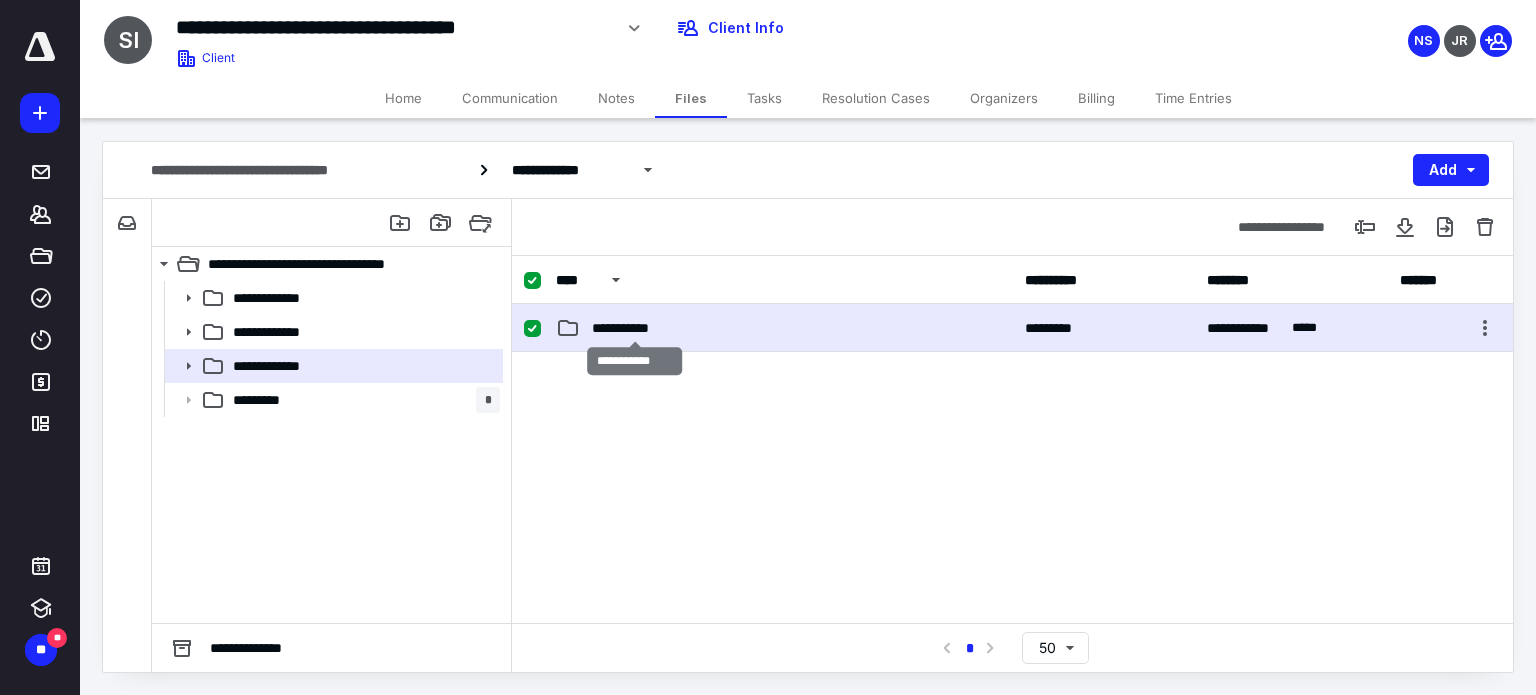 click on "**********" at bounding box center (635, 328) 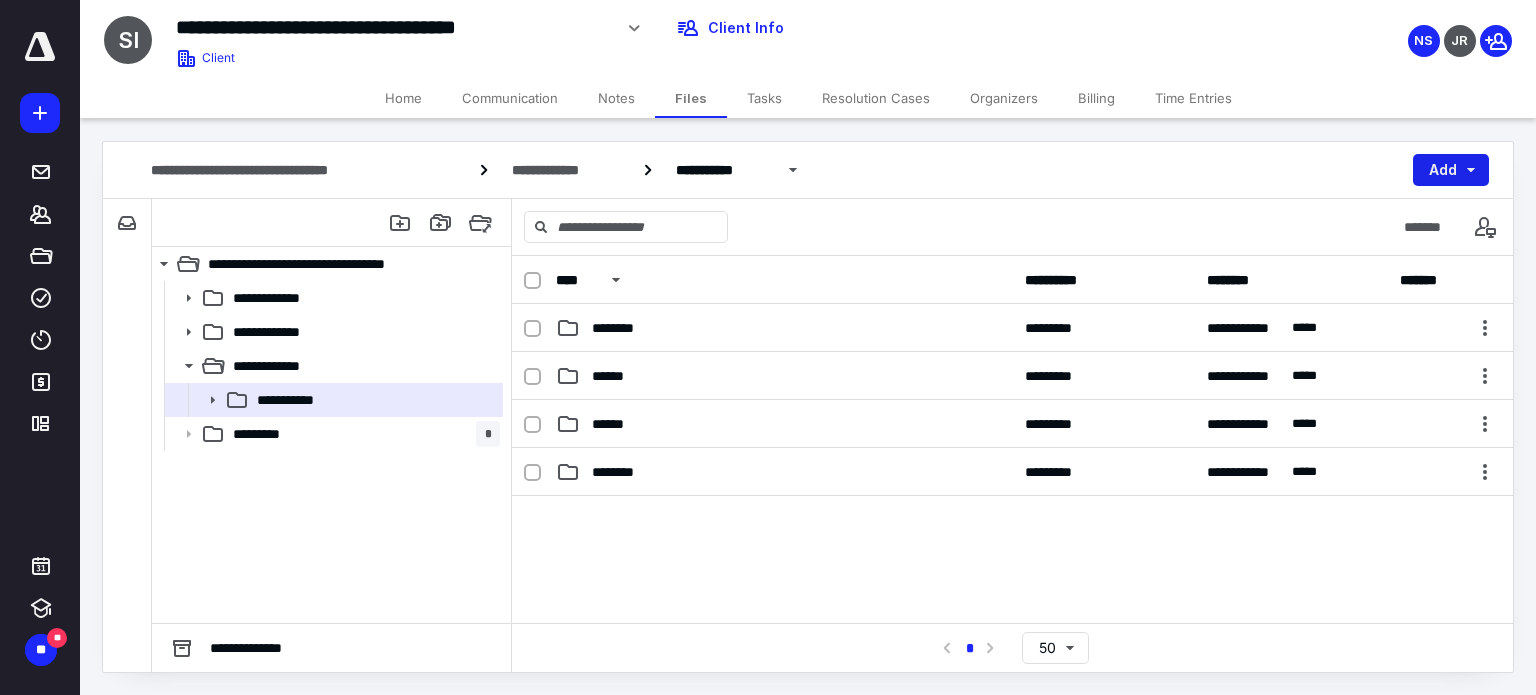 click on "Add" at bounding box center [1451, 170] 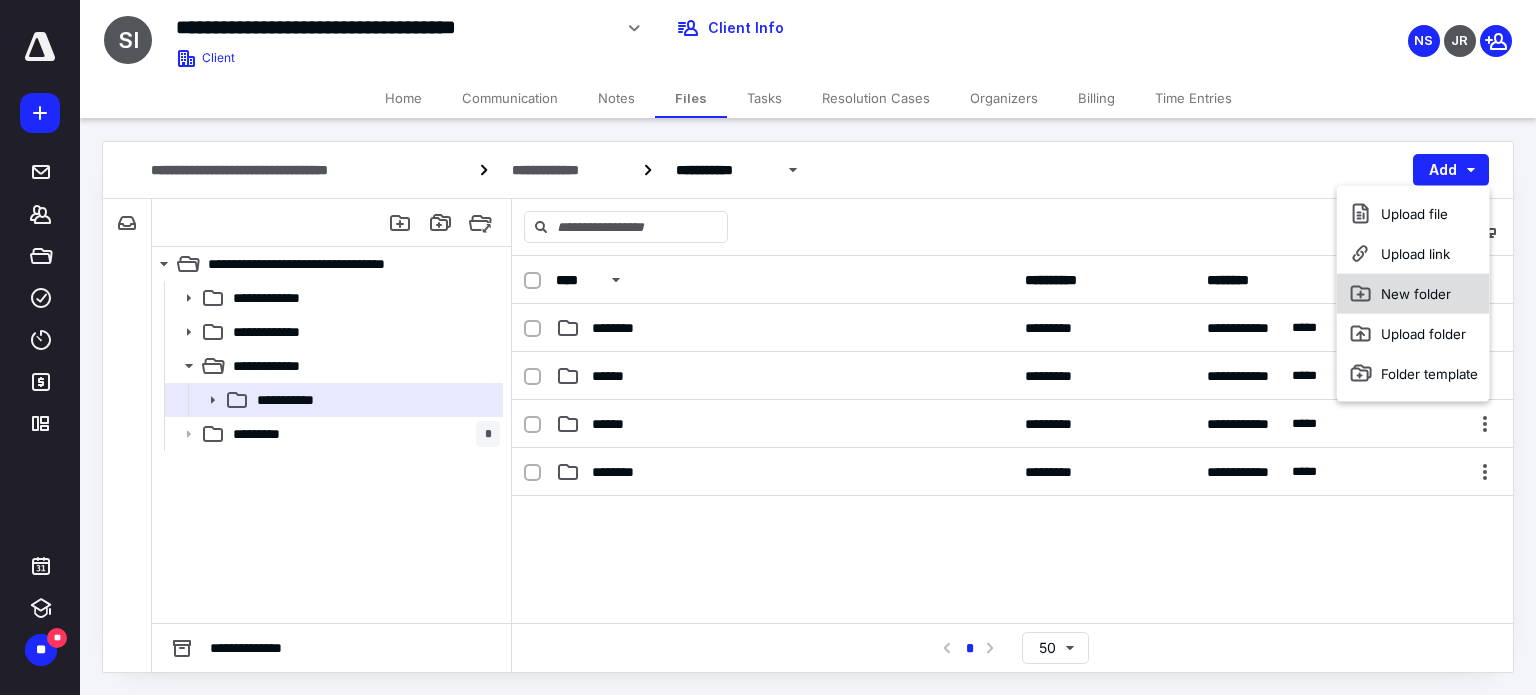click on "New folder" at bounding box center (1413, 294) 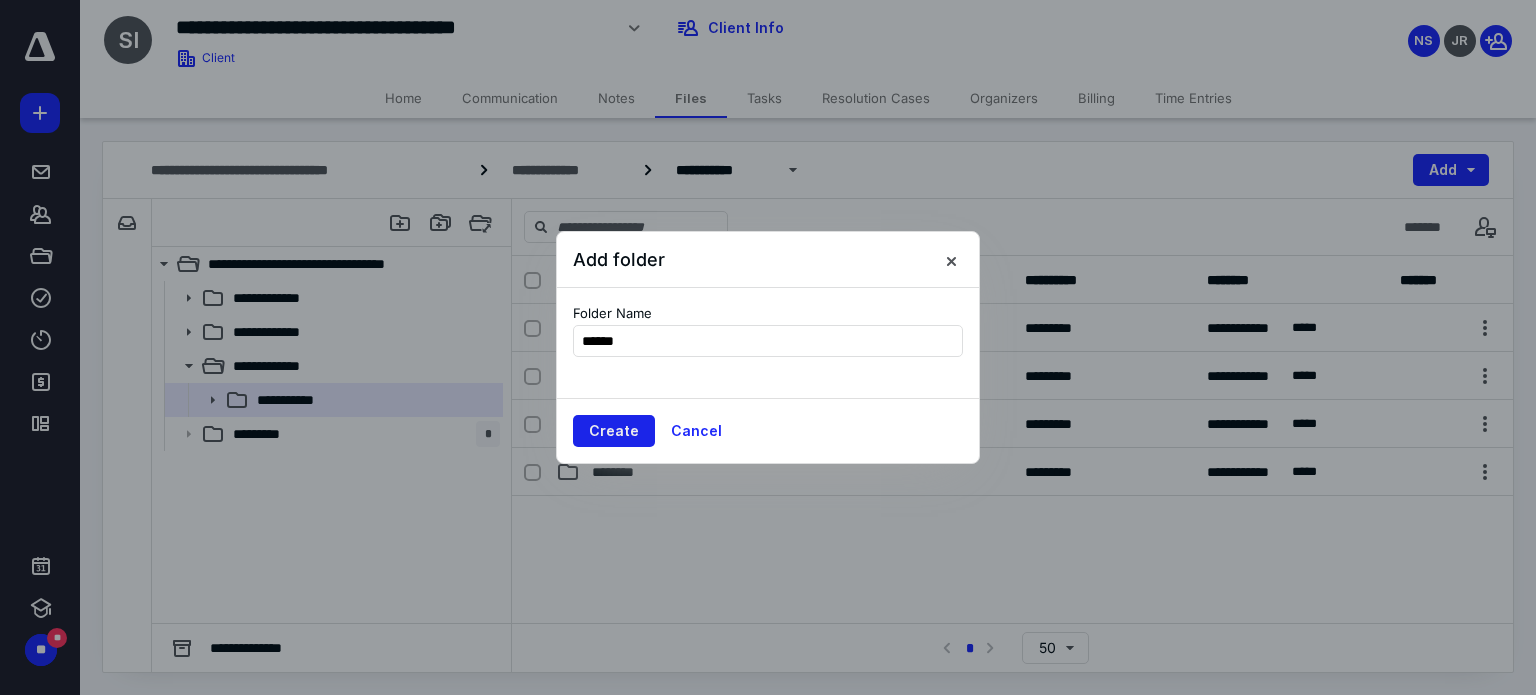 type on "******" 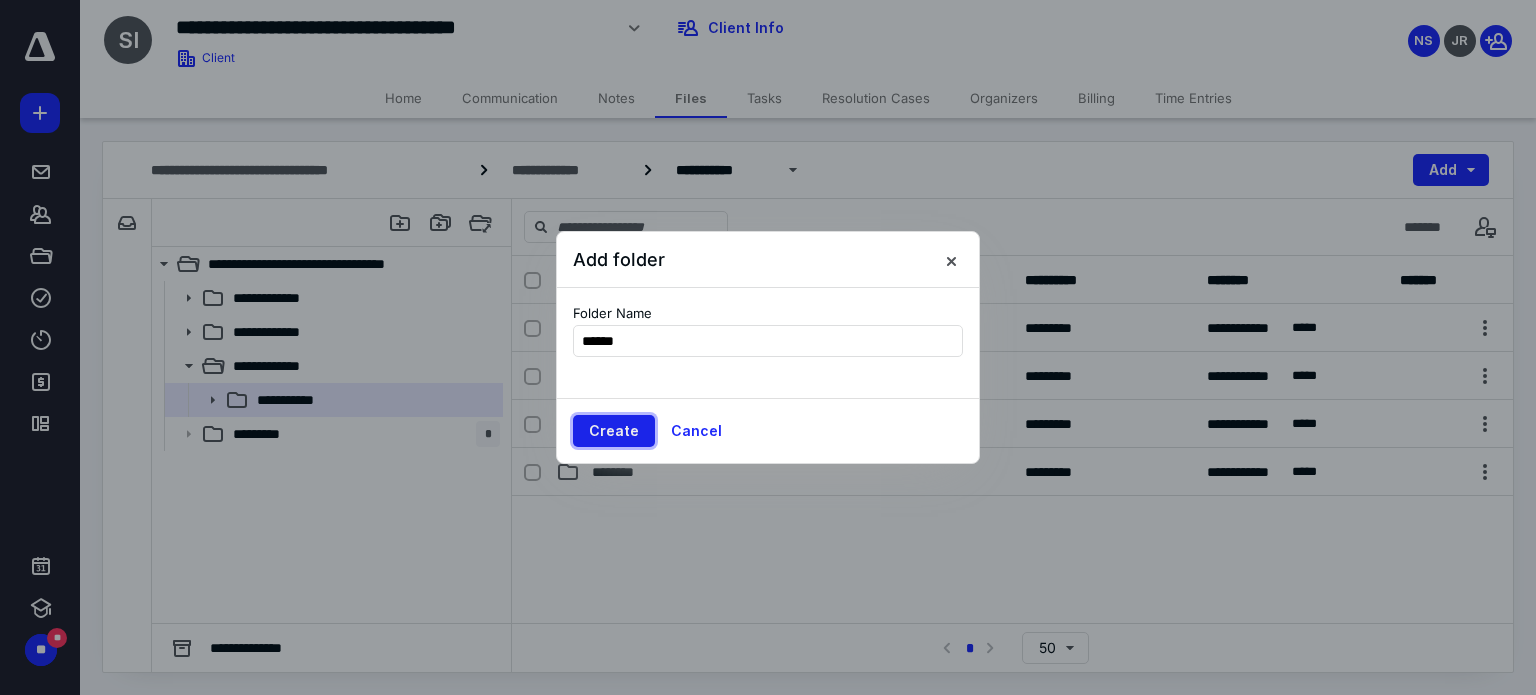 click on "Create" at bounding box center [614, 431] 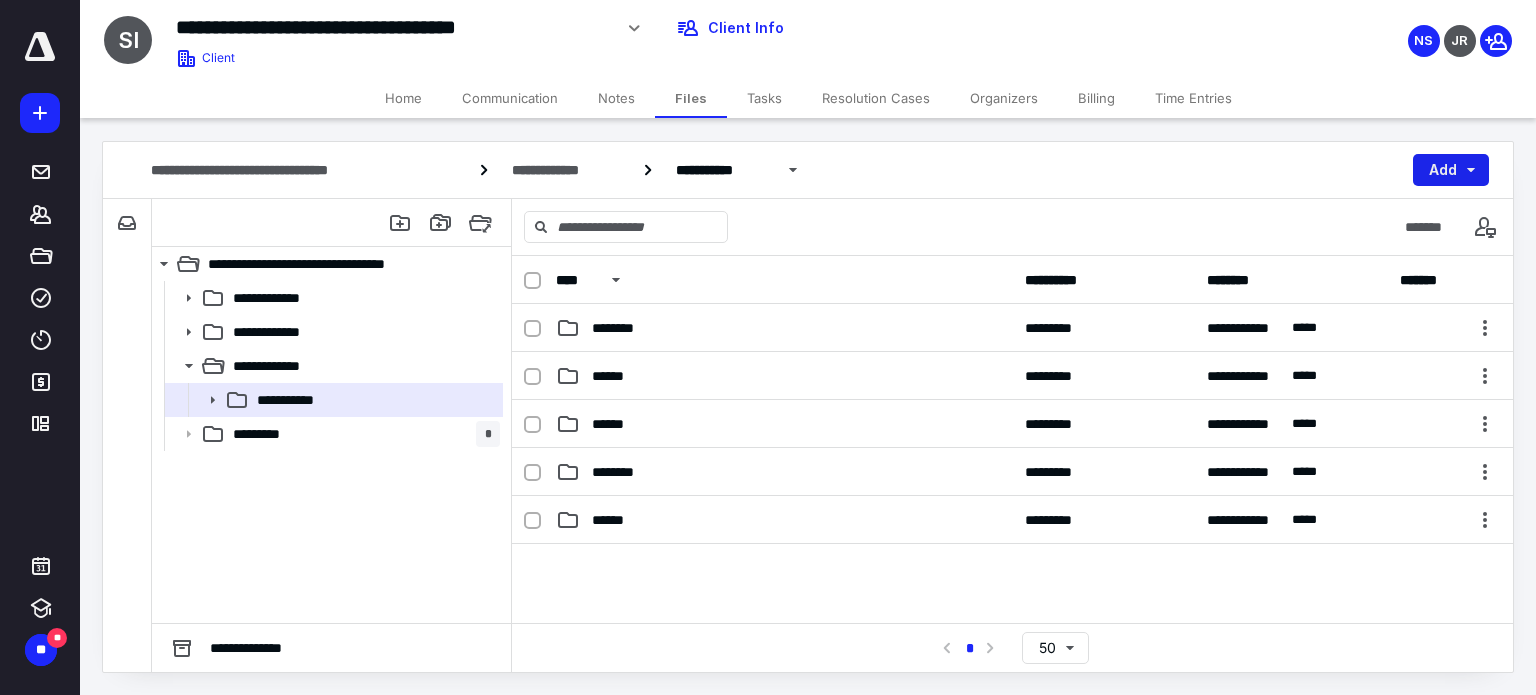 click on "Add" at bounding box center [1451, 170] 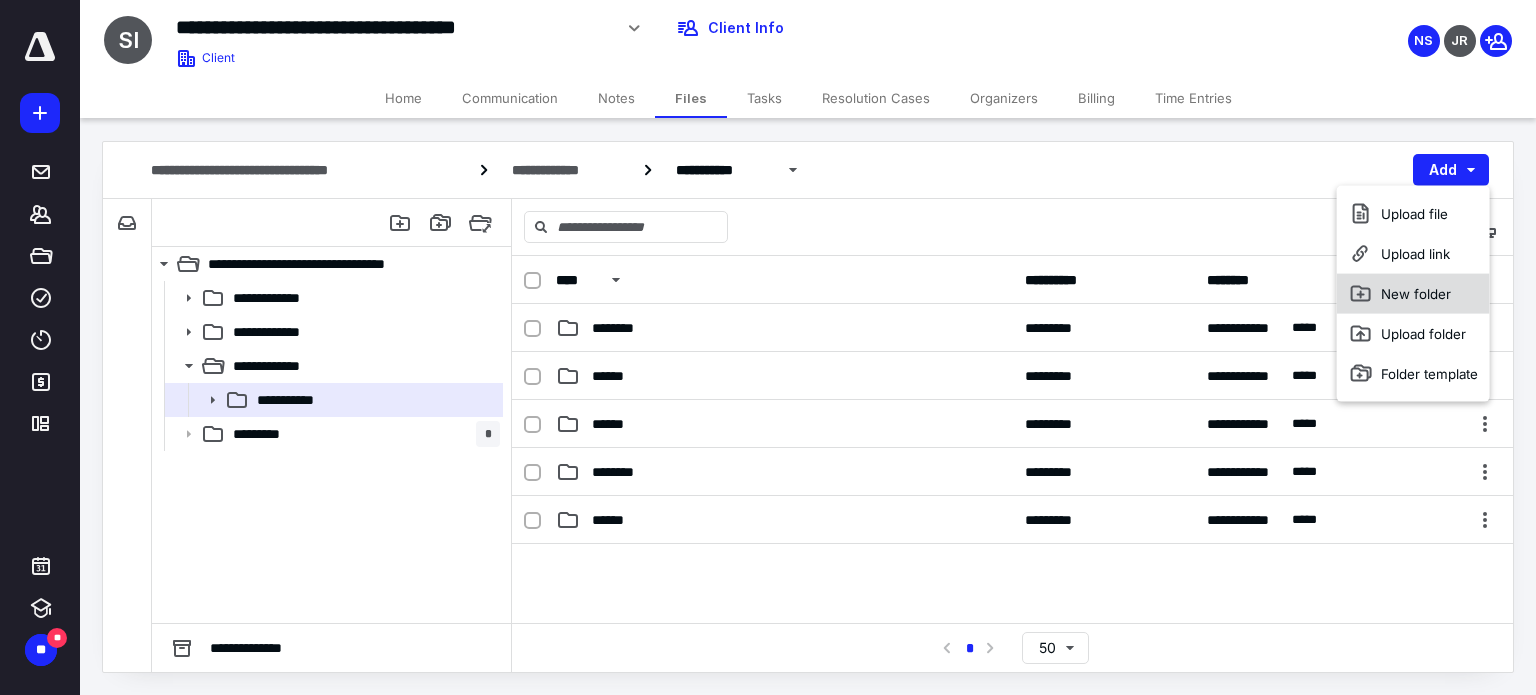 click on "New folder" at bounding box center (1413, 294) 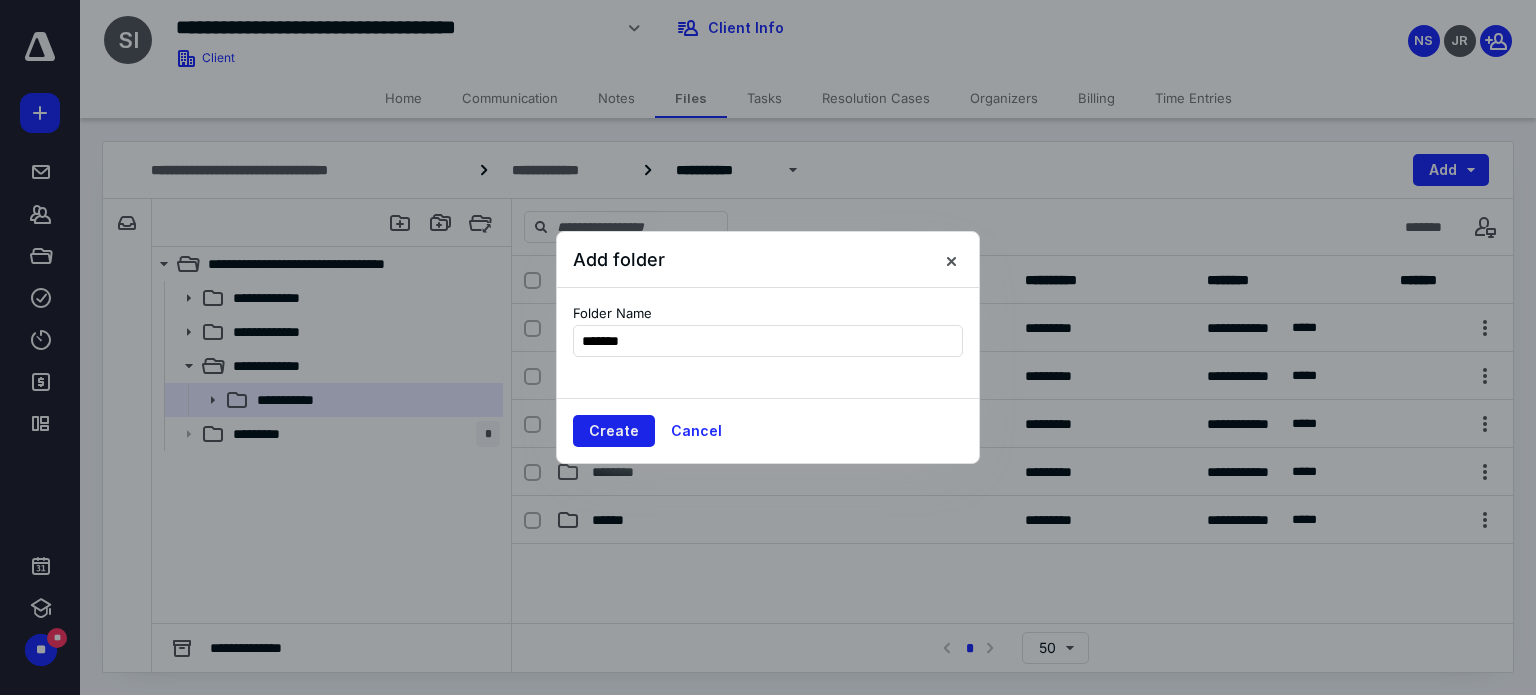 type on "*******" 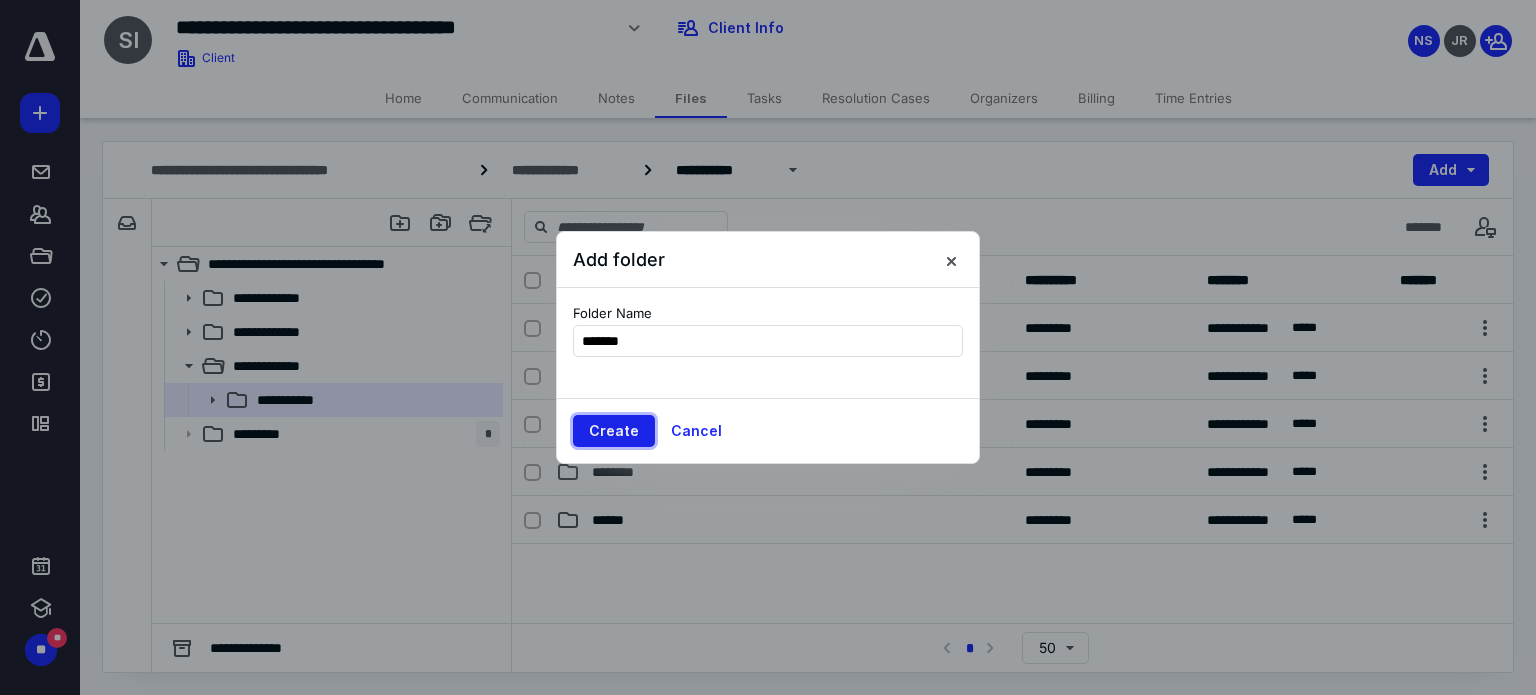 click on "Create" at bounding box center (614, 431) 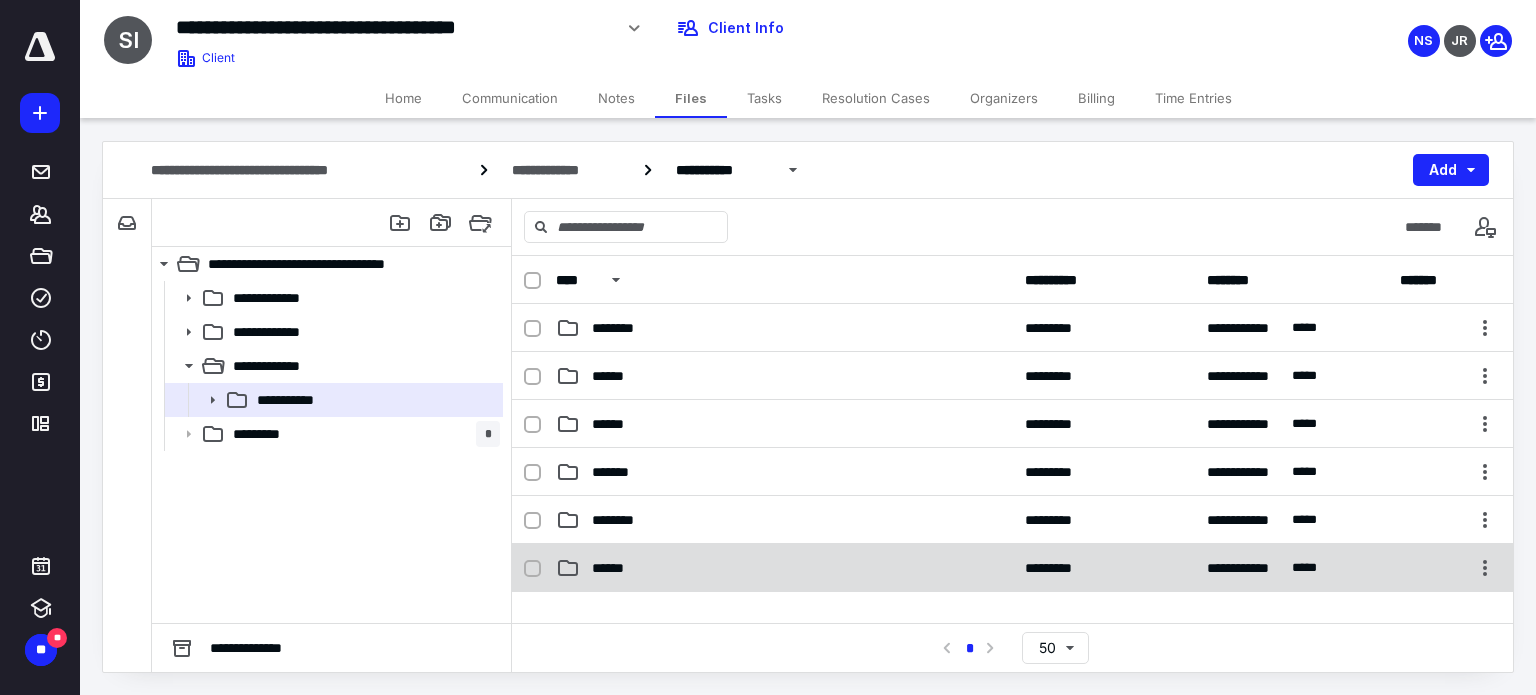 click on "******" at bounding box center (616, 568) 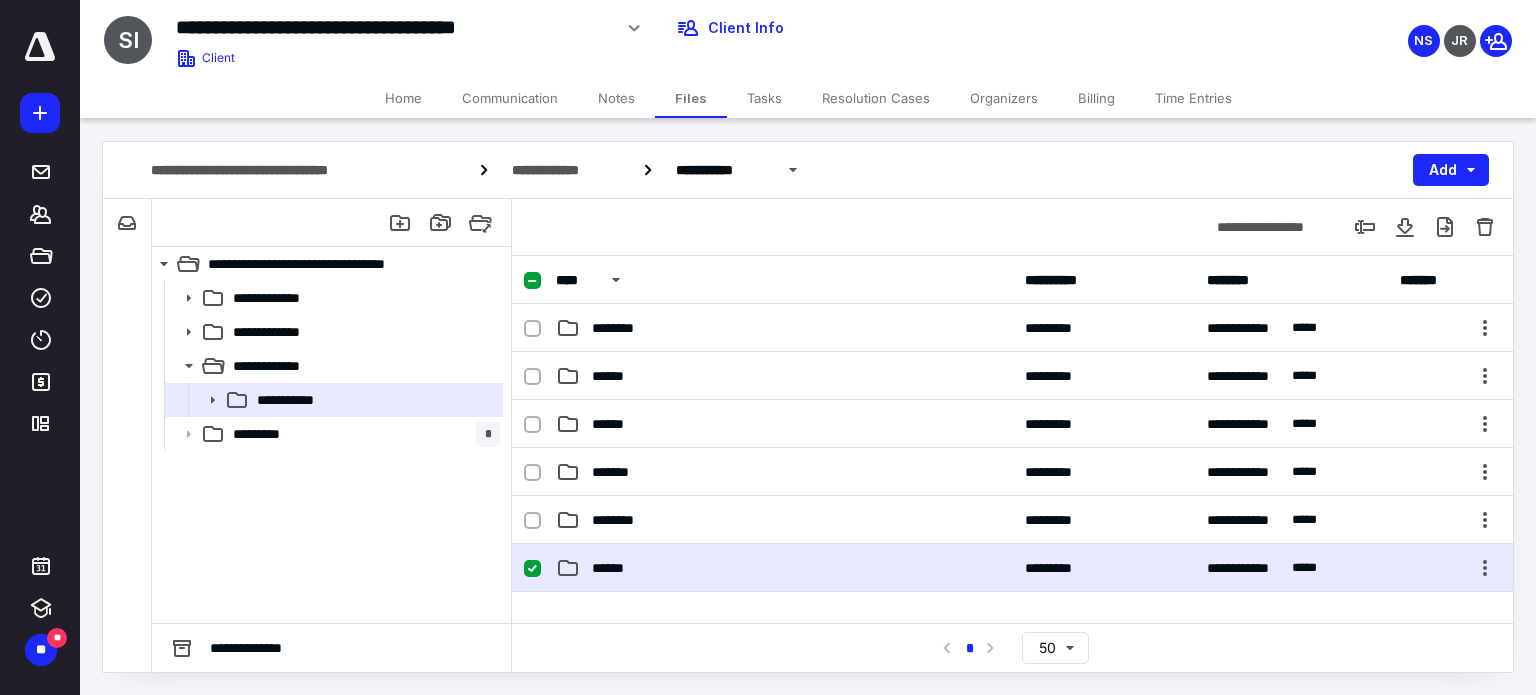 click on "******" at bounding box center (616, 568) 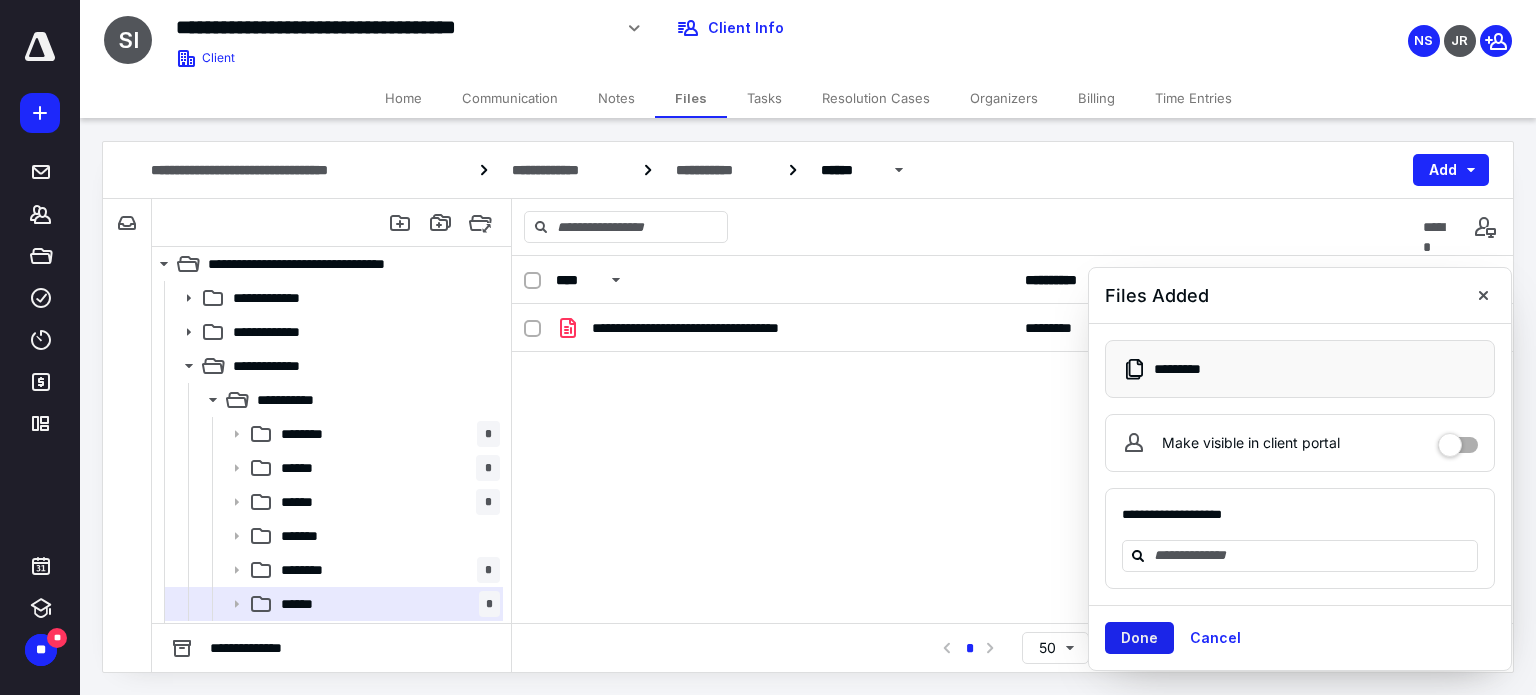 click on "Done" at bounding box center [1139, 638] 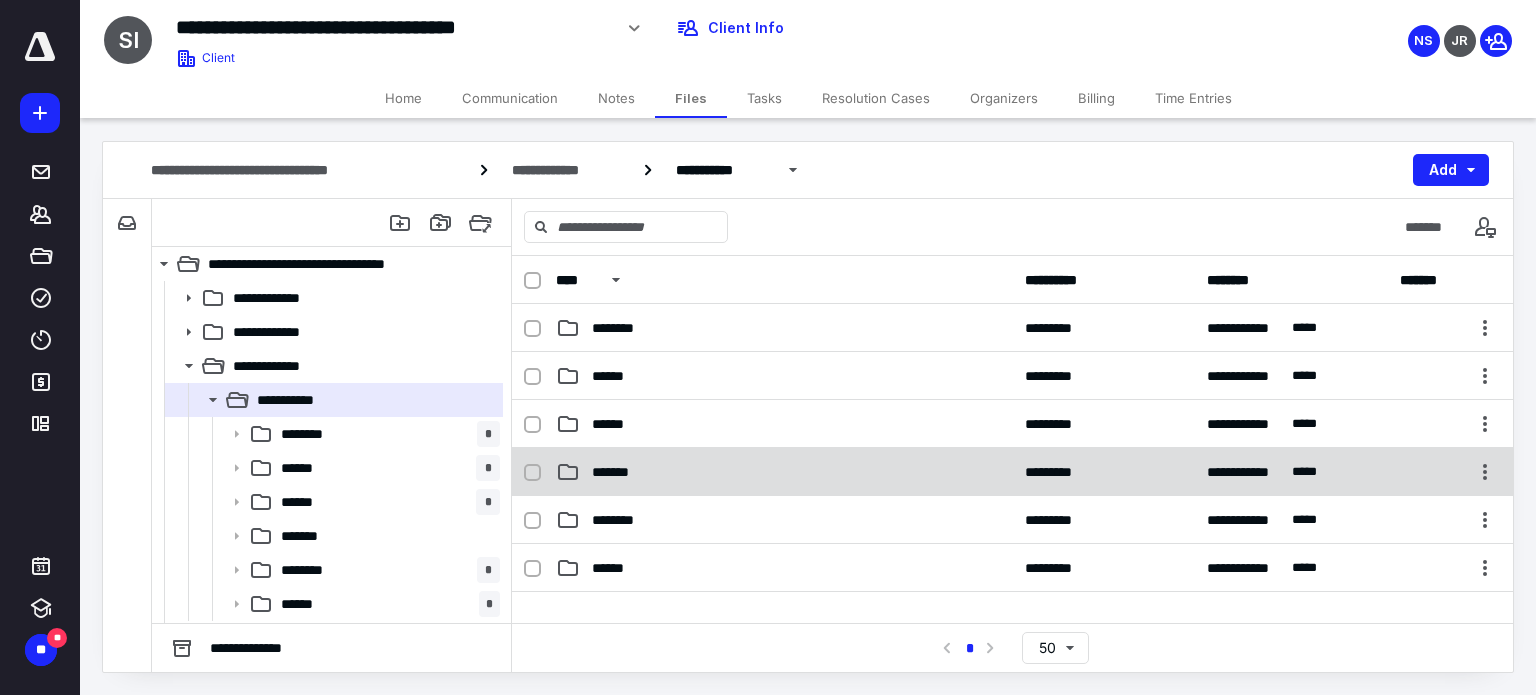 click on "*******" at bounding box center [618, 472] 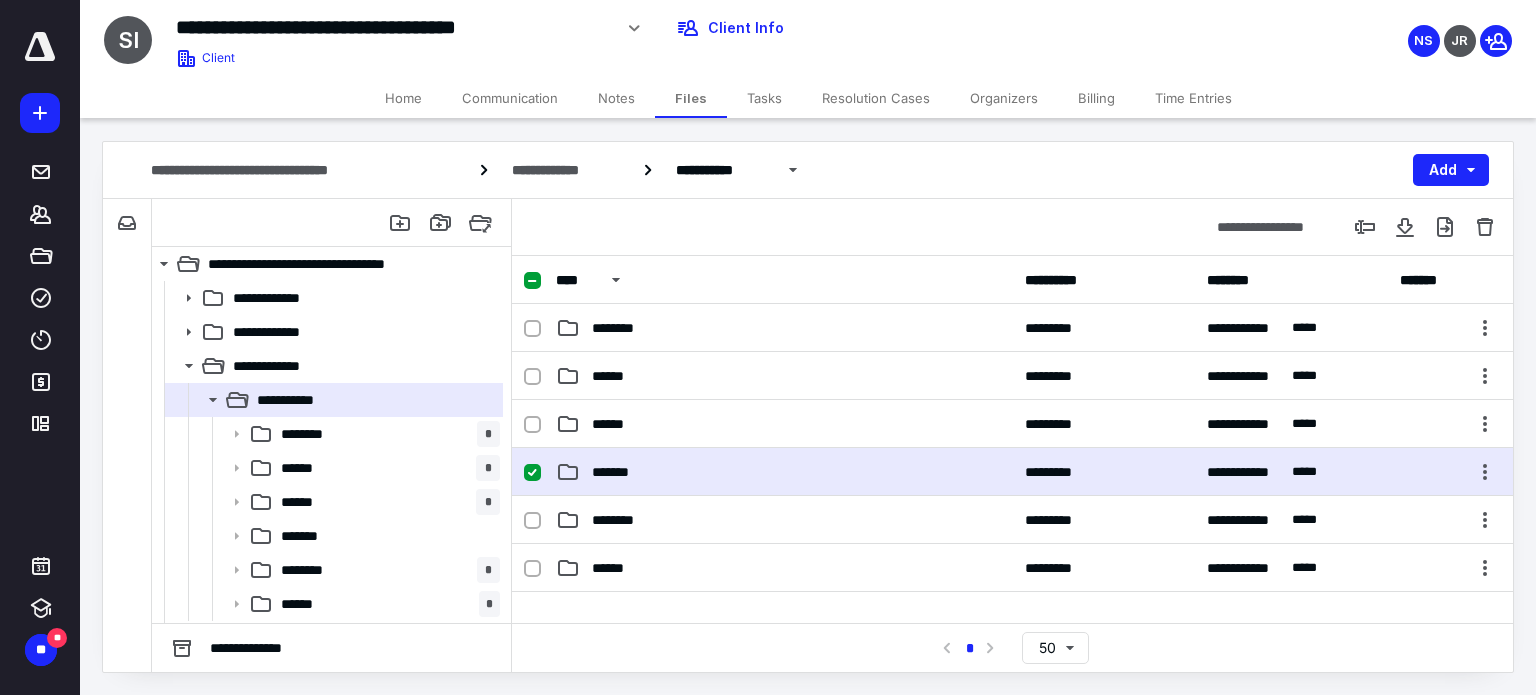 click on "*******" at bounding box center [784, 472] 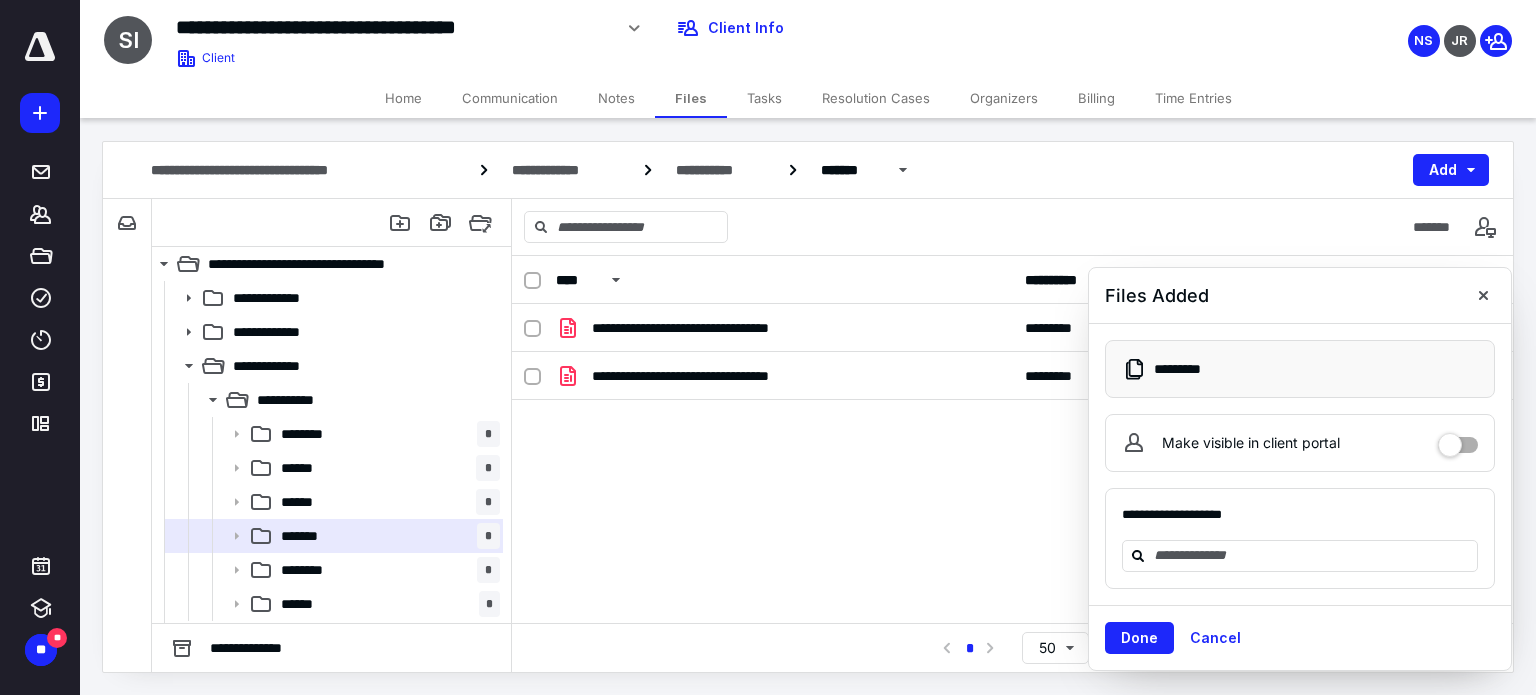 click on "Done" at bounding box center (1139, 638) 